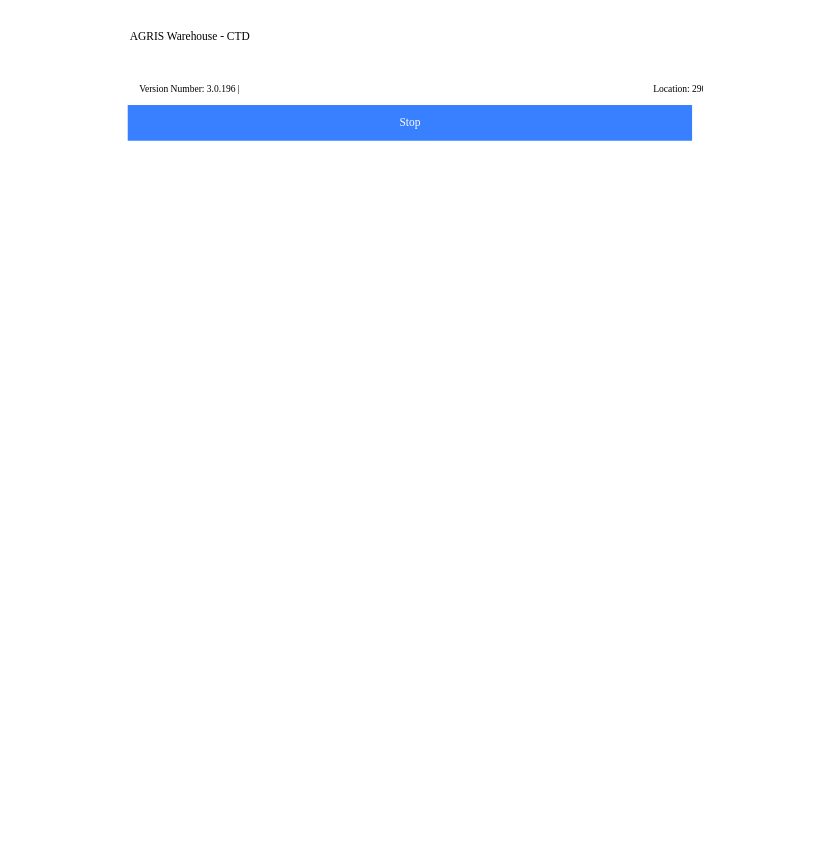 scroll, scrollTop: 0, scrollLeft: 0, axis: both 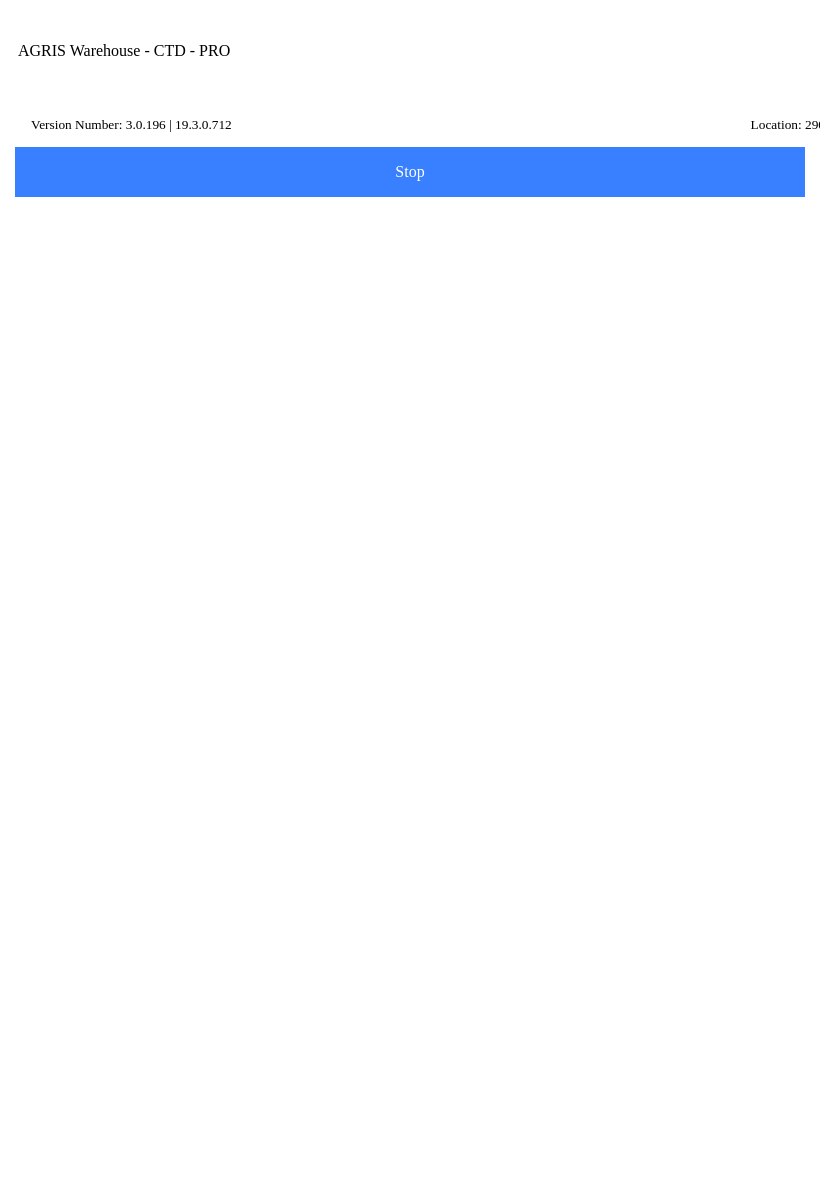 click at bounding box center (46, 1178) 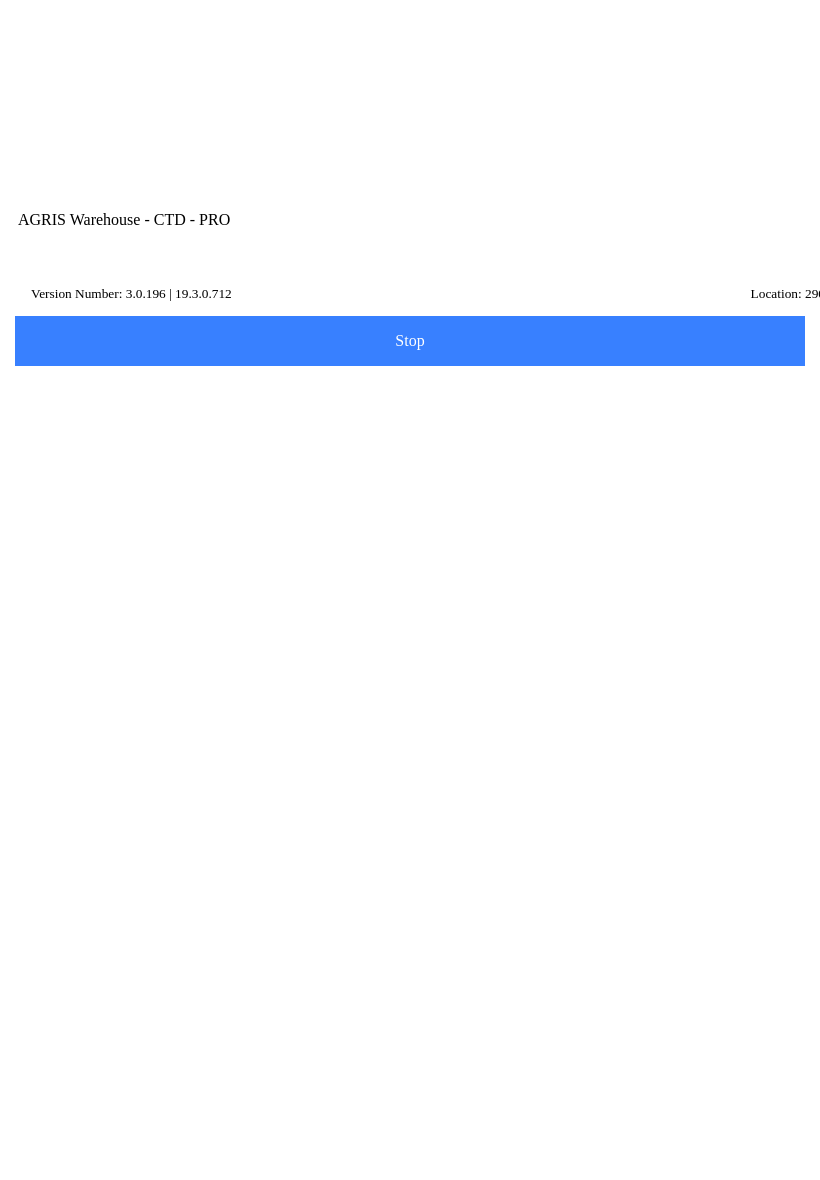 scroll, scrollTop: 129, scrollLeft: 0, axis: vertical 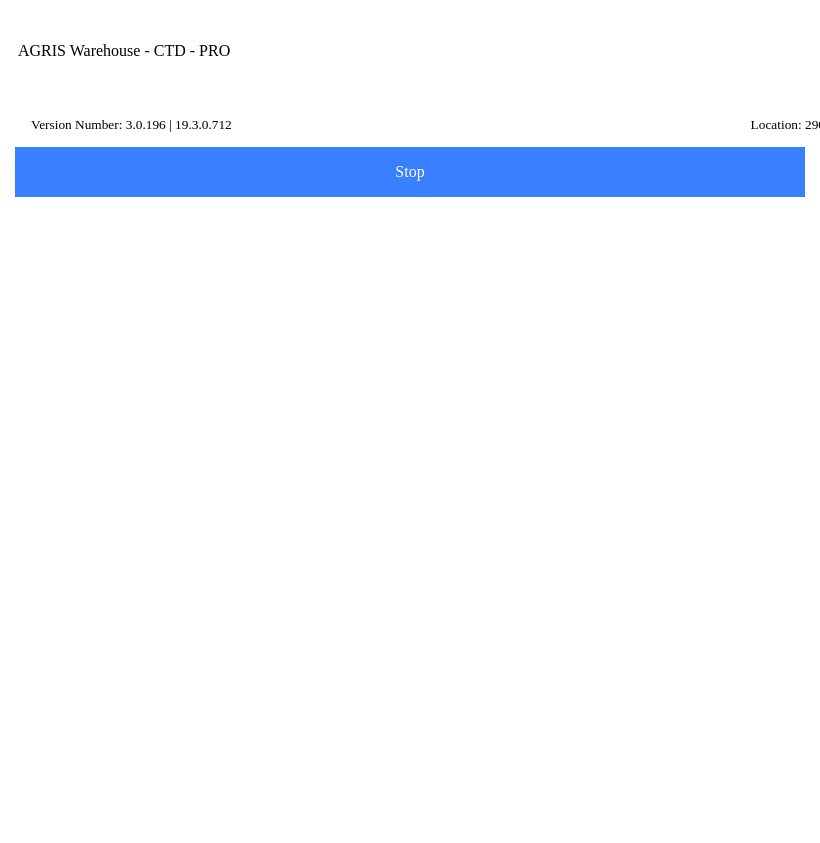 type on "428013" 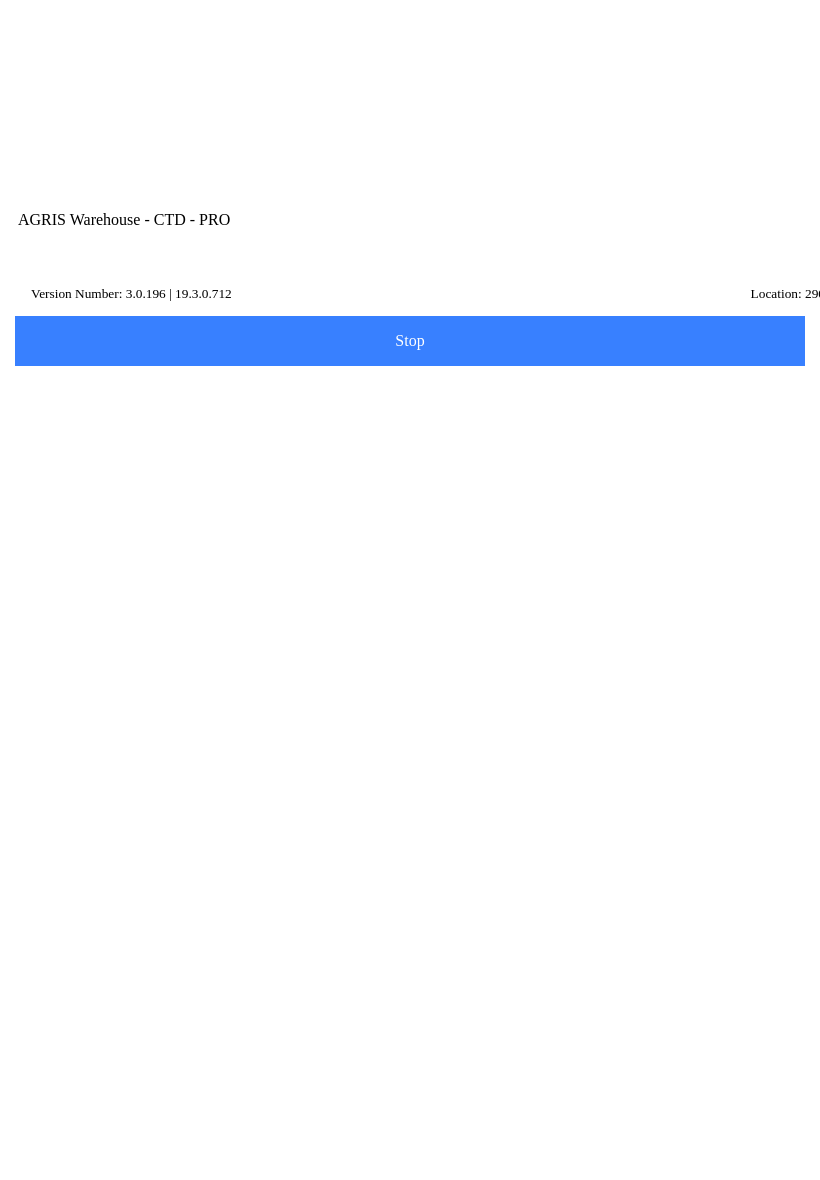 scroll, scrollTop: 1, scrollLeft: 0, axis: vertical 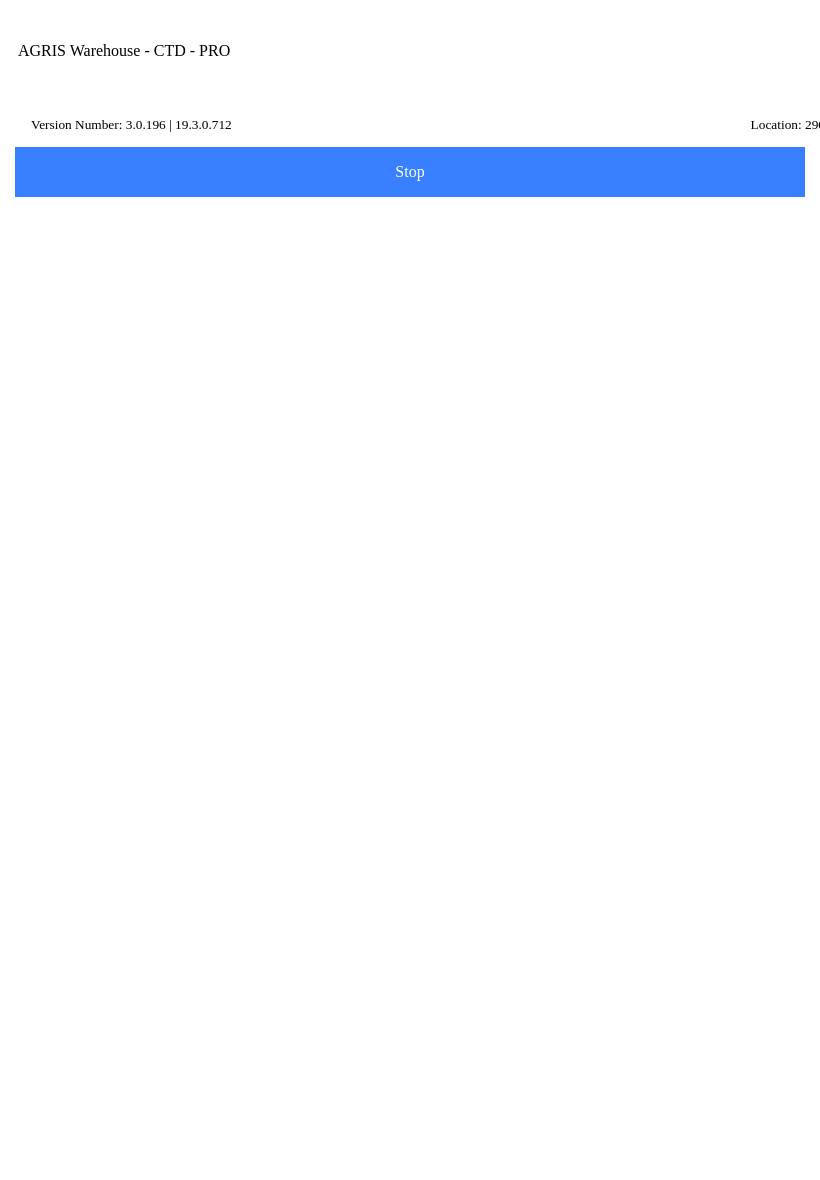 click on "On Hand: 9000" at bounding box center (410, 929) 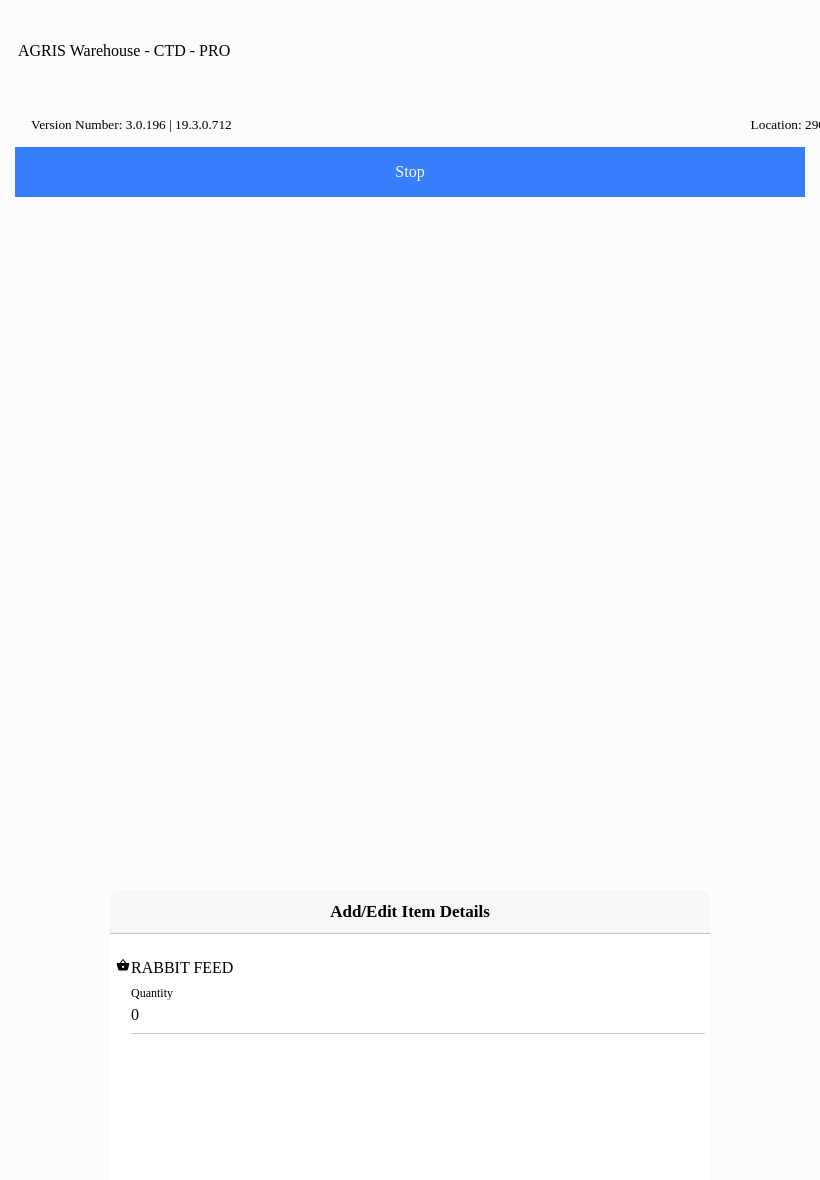 click on "0" at bounding box center (410, 1014) 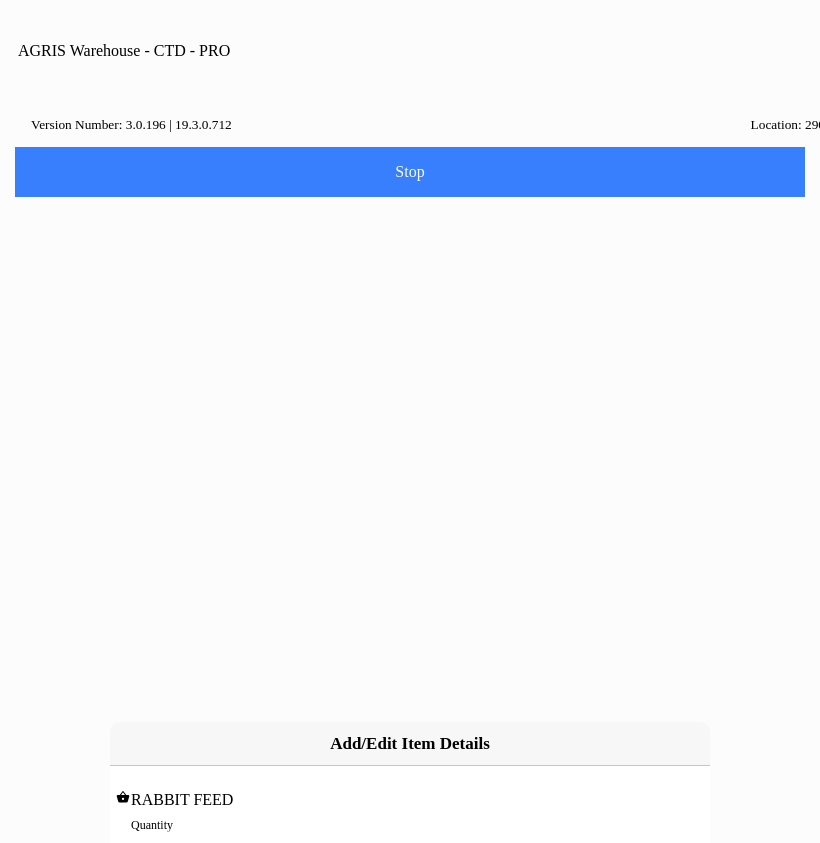 type on "4" 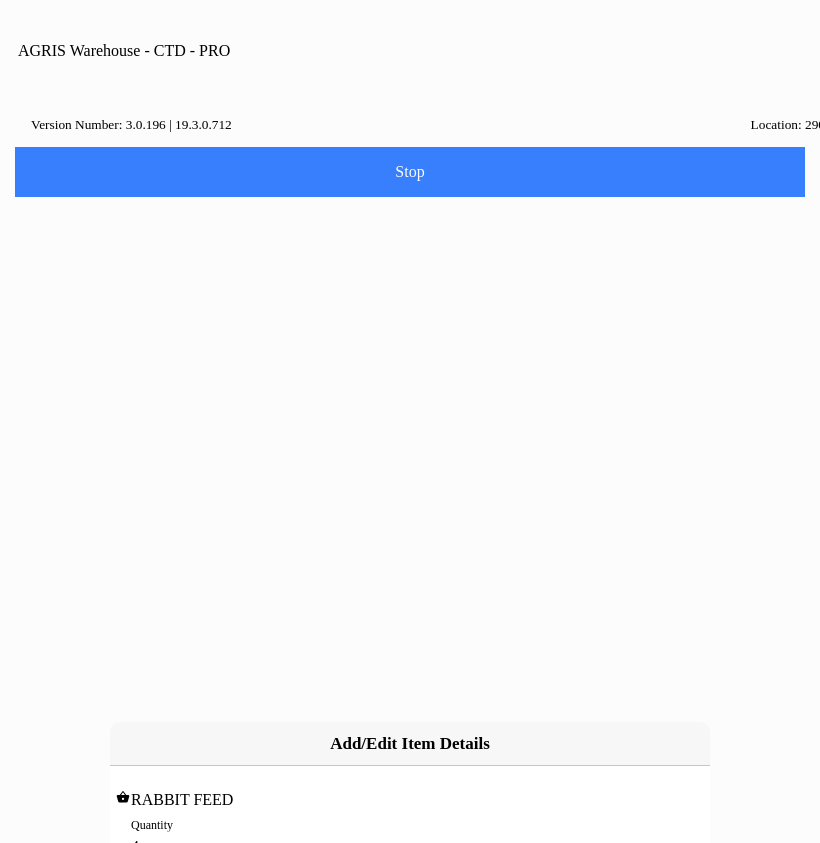 click on "Add" at bounding box center [271, 895] 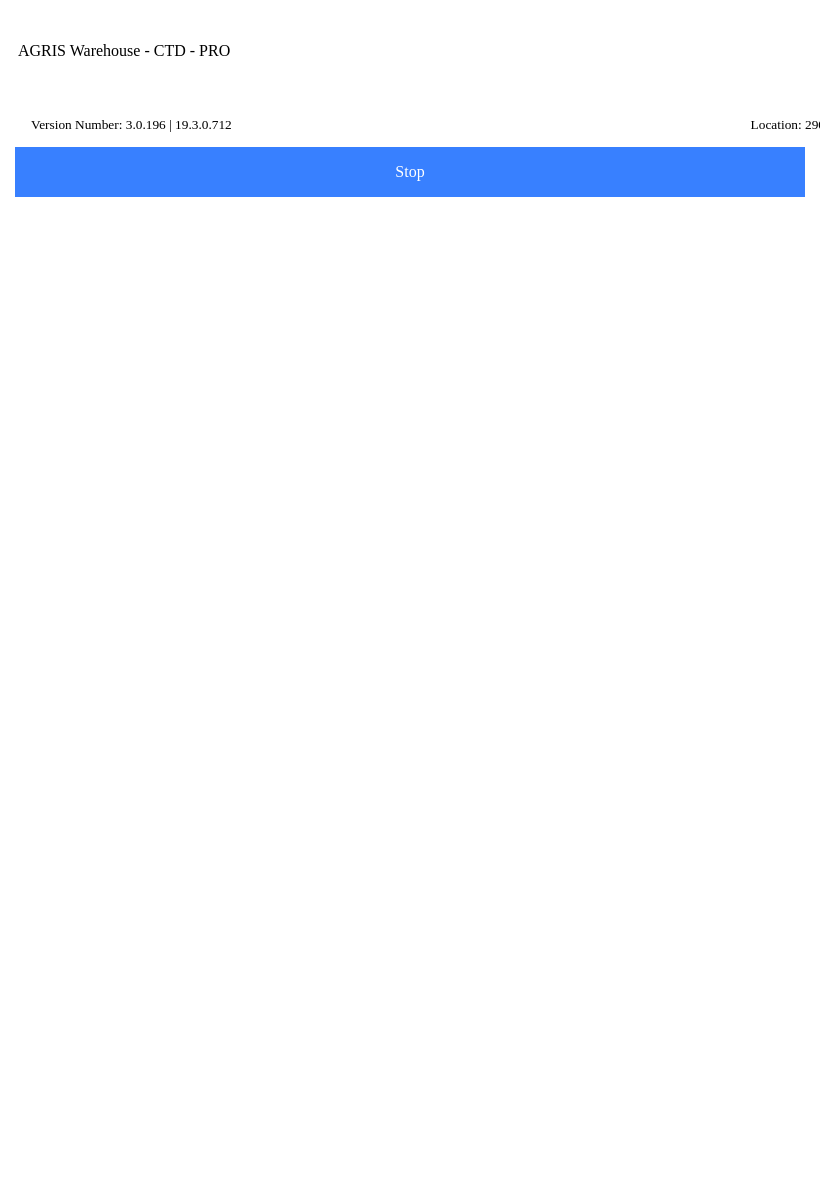 click on "Add Items" at bounding box center (0, 0) 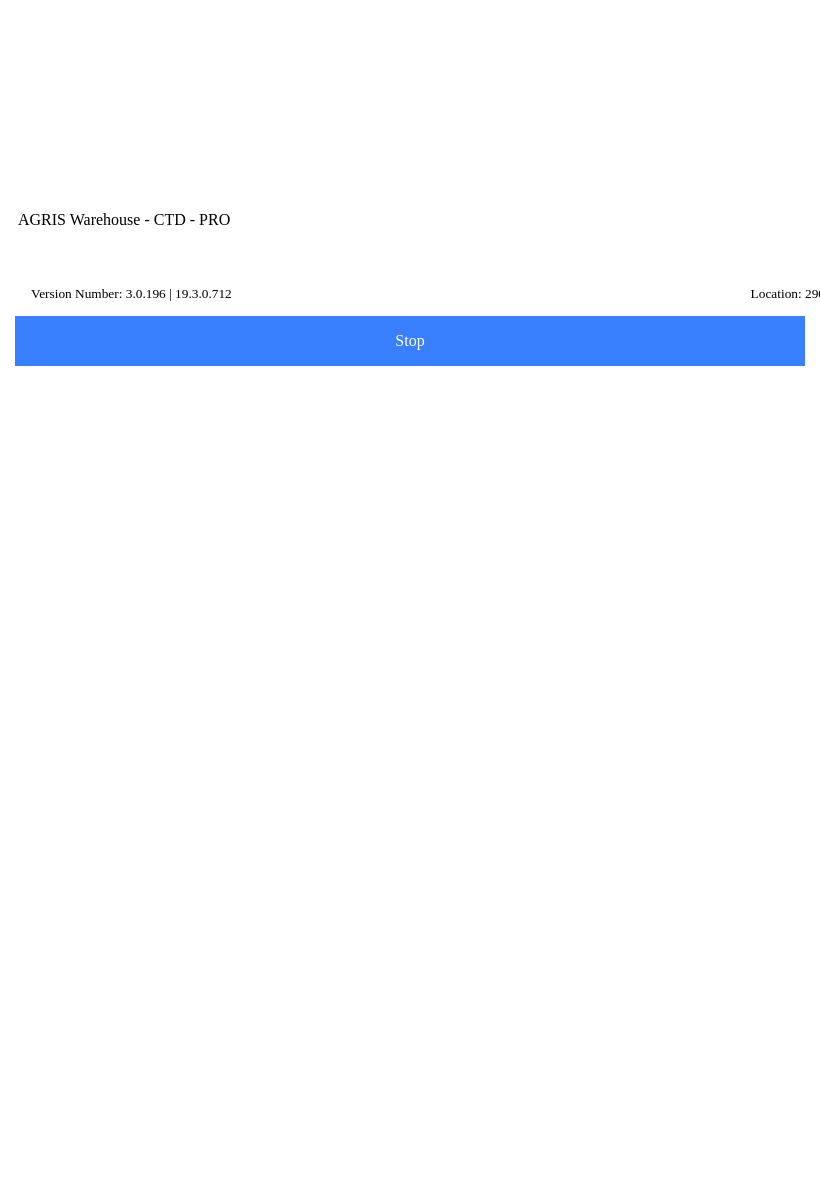 scroll, scrollTop: 357, scrollLeft: 0, axis: vertical 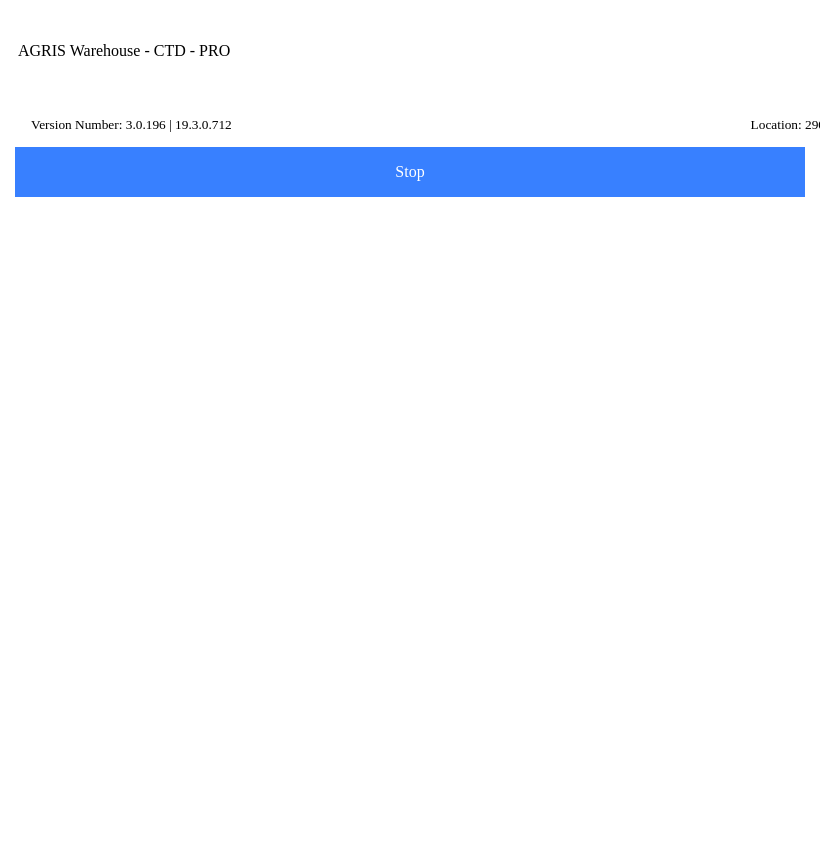 type on "lot" 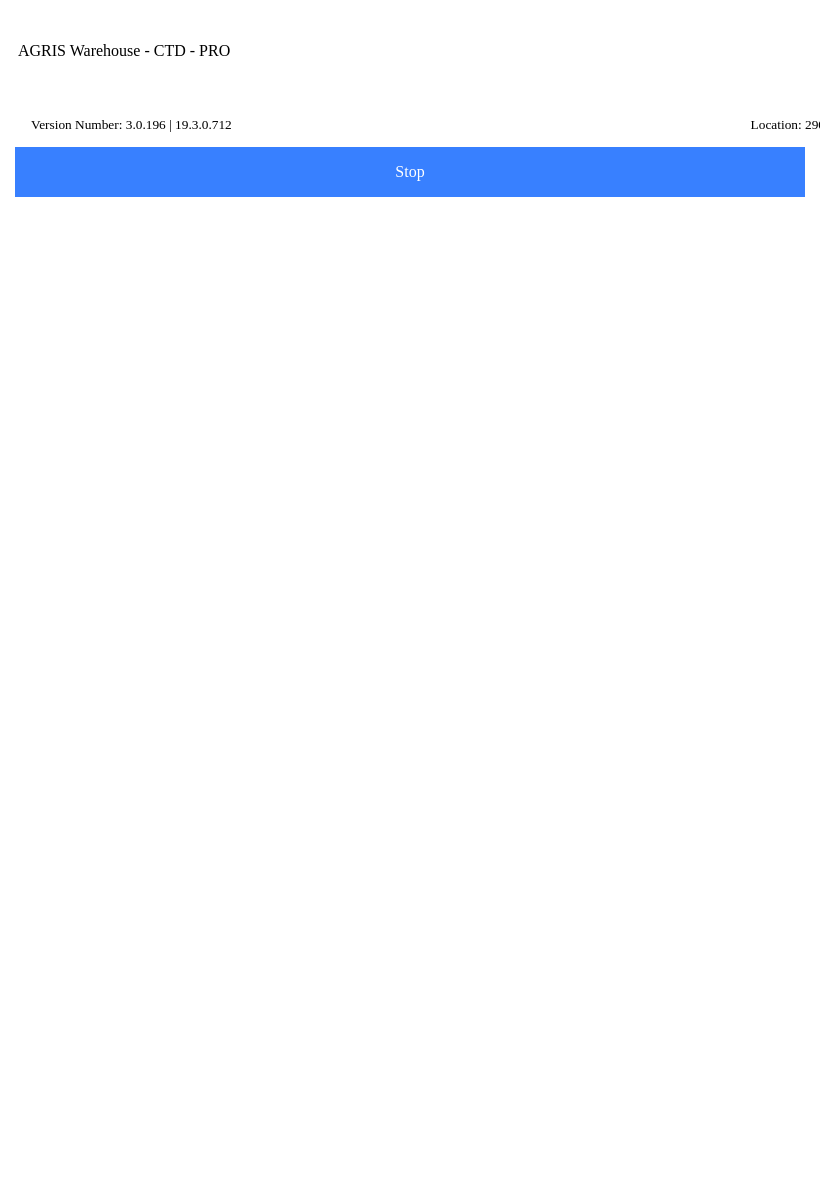 scroll, scrollTop: 239, scrollLeft: 0, axis: vertical 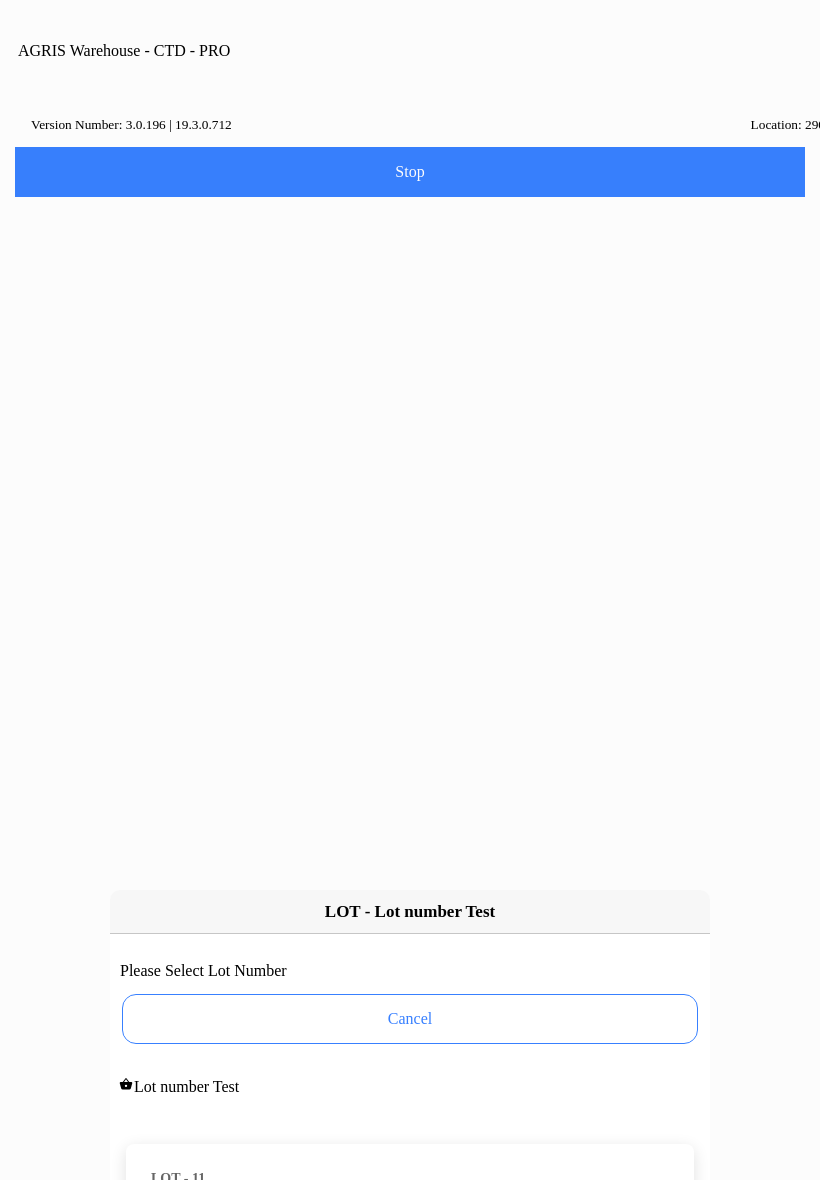 click on "On Hand: 49987" at bounding box center [410, 1201] 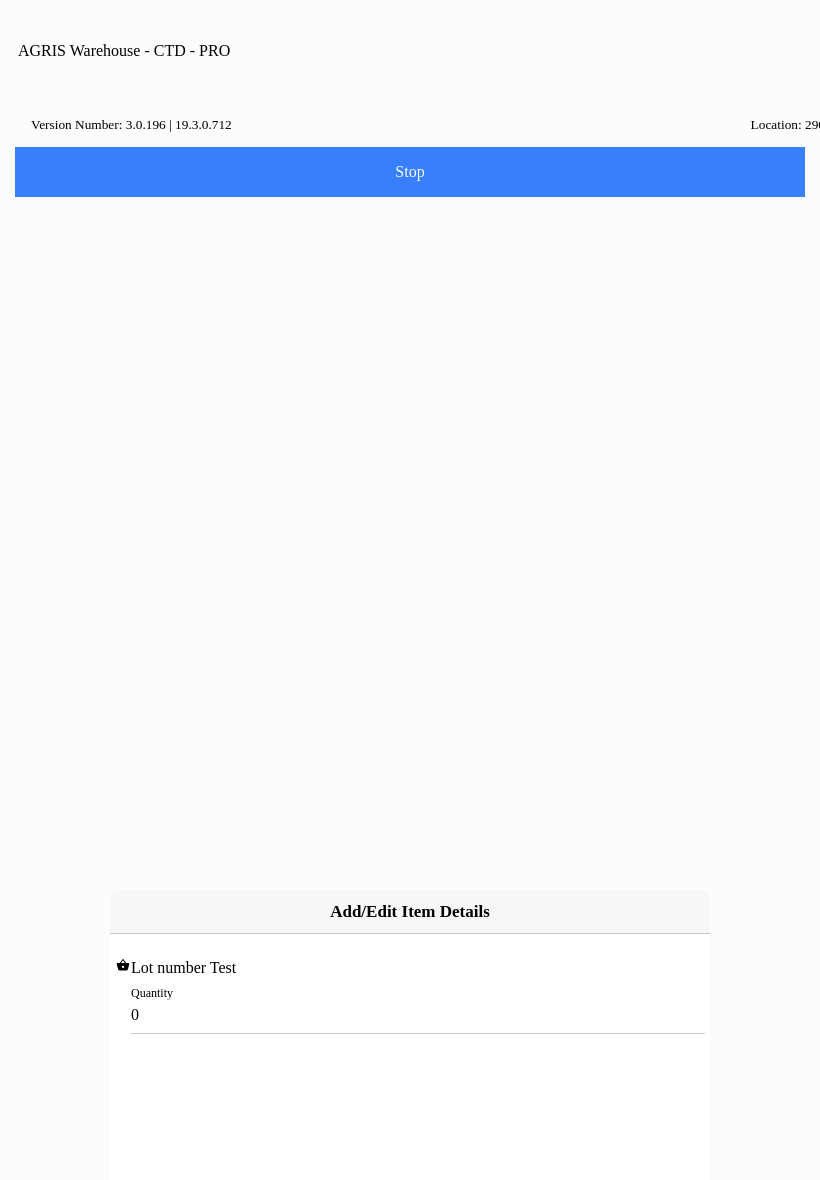 click on "0" at bounding box center (410, 1014) 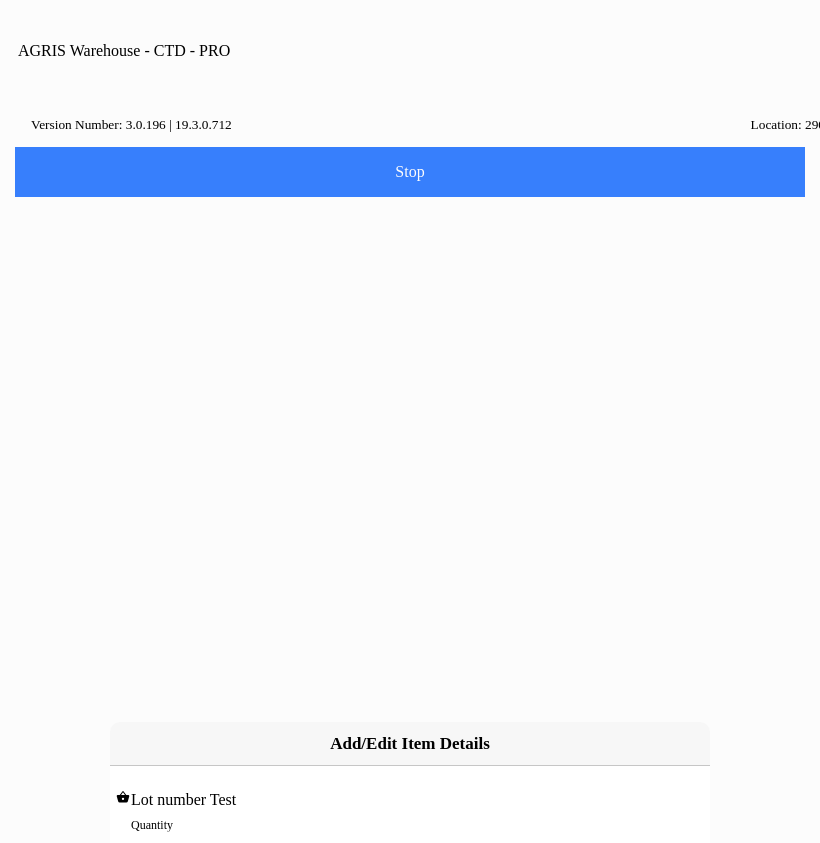 type on "5" 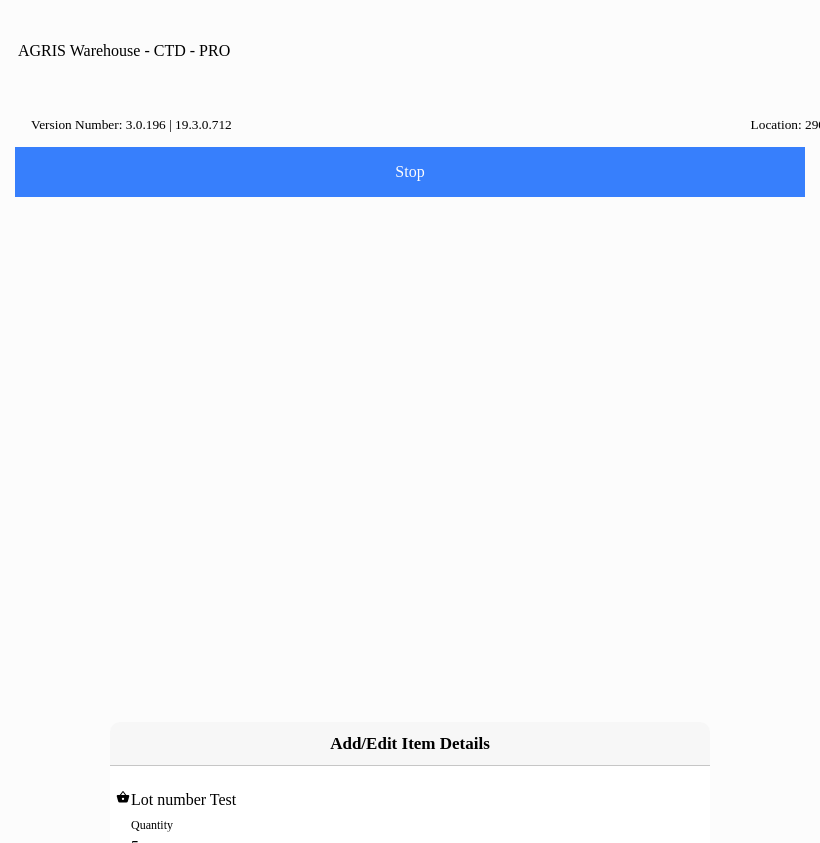 click on "Add" at bounding box center [0, 0] 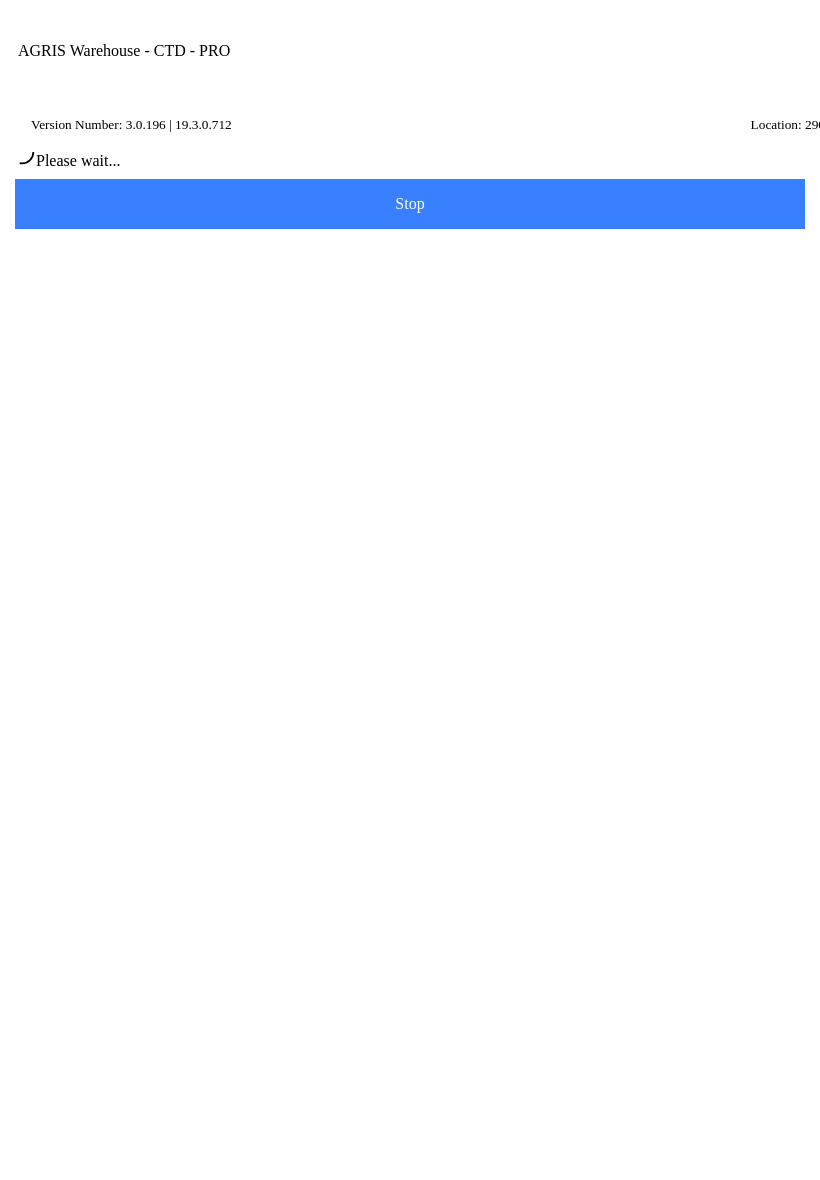 scroll, scrollTop: 1, scrollLeft: 0, axis: vertical 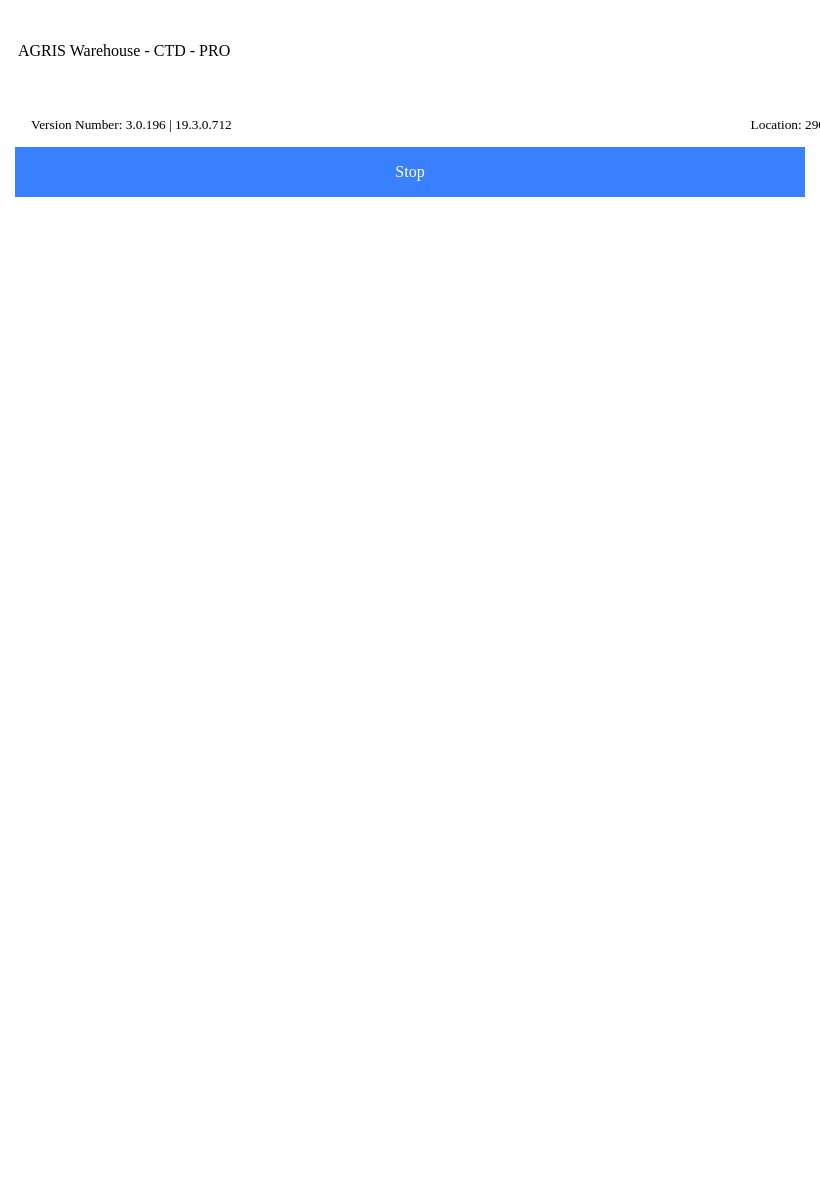 click on "Add Items" at bounding box center (410, 681) 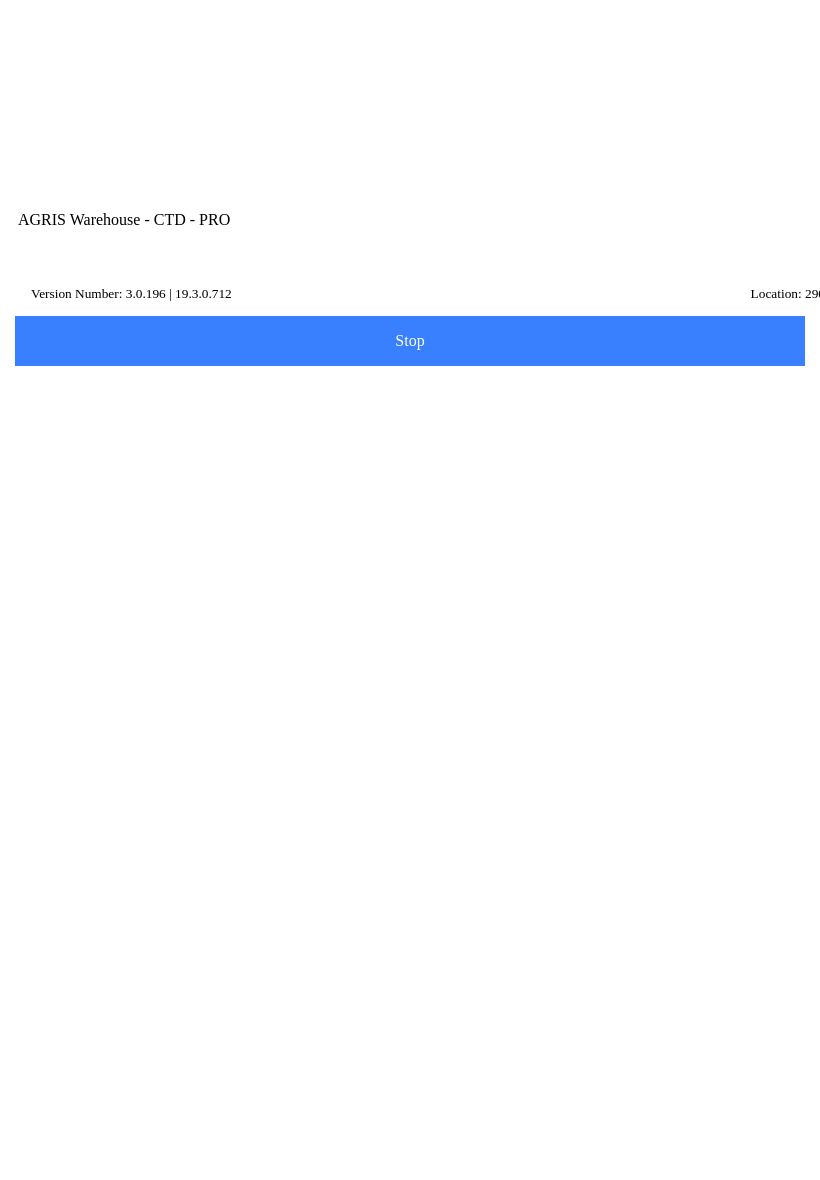 scroll, scrollTop: 432, scrollLeft: 0, axis: vertical 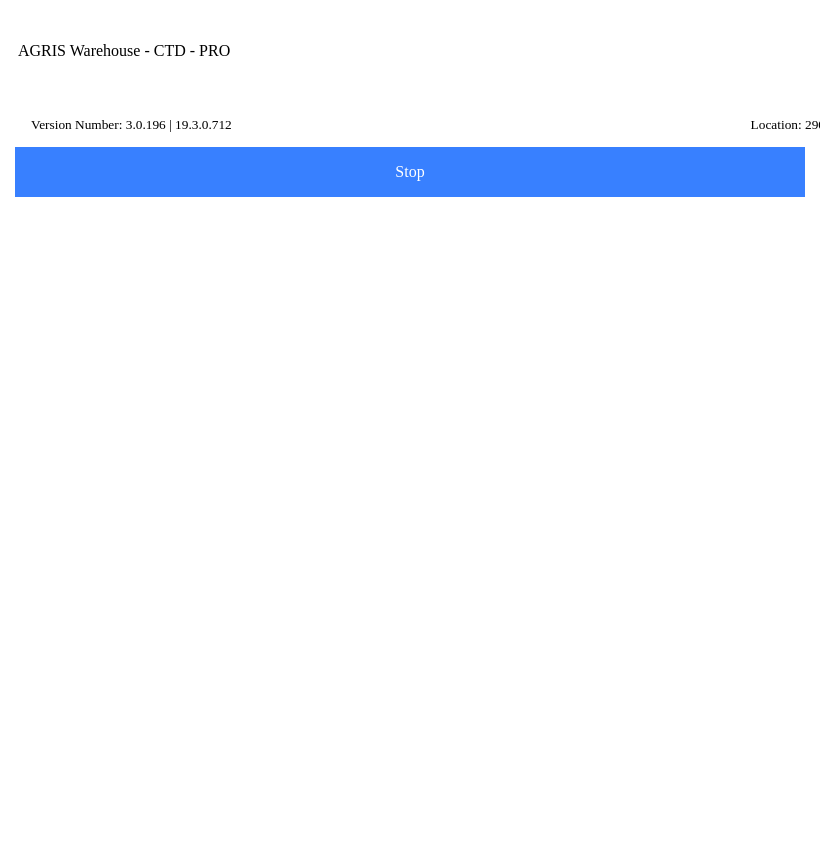 type on "lot" 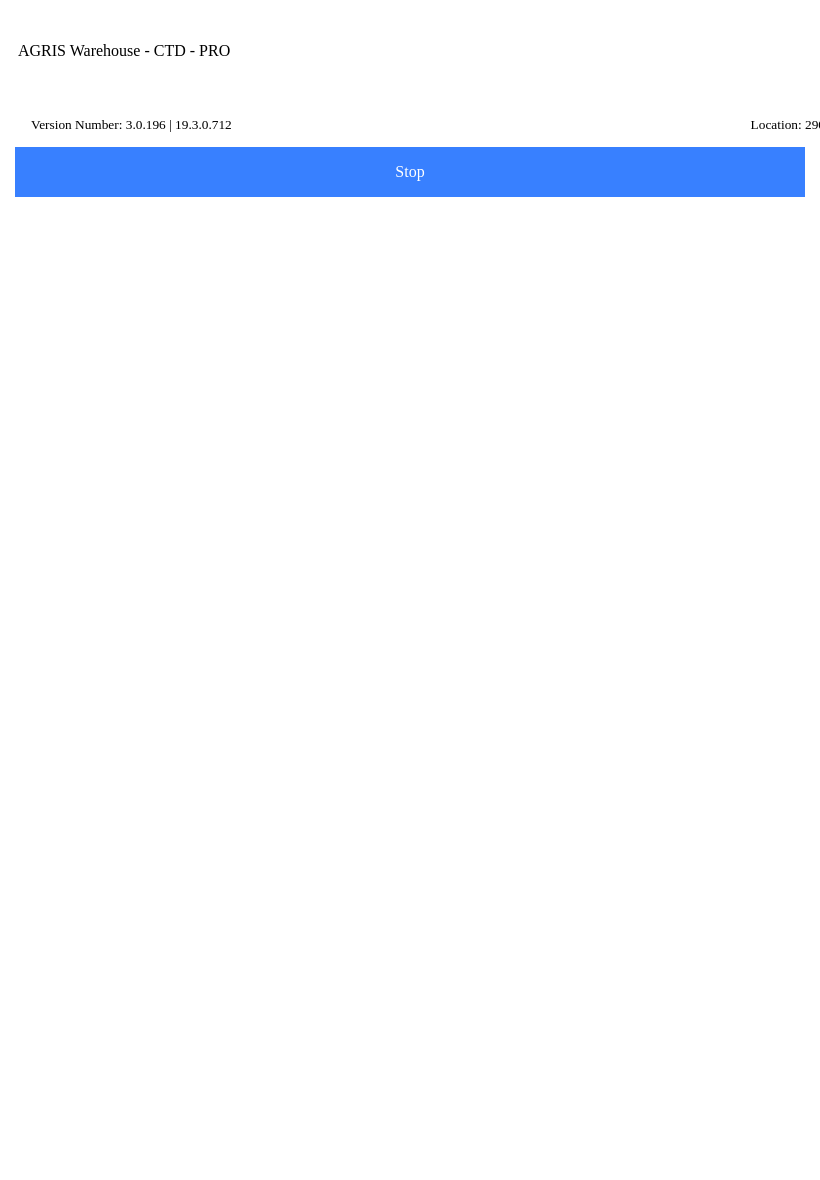 scroll, scrollTop: 447, scrollLeft: 0, axis: vertical 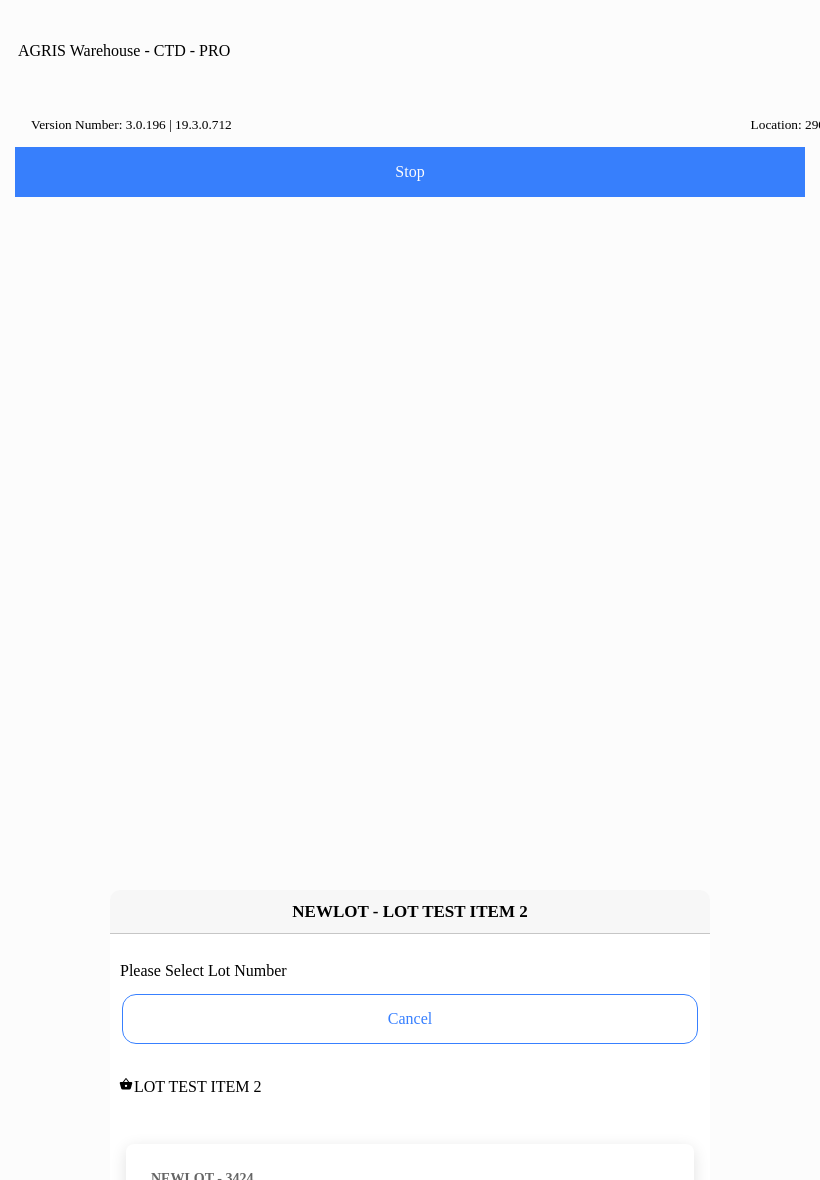 click on "NEWLOT - 3424" at bounding box center [410, 1180] 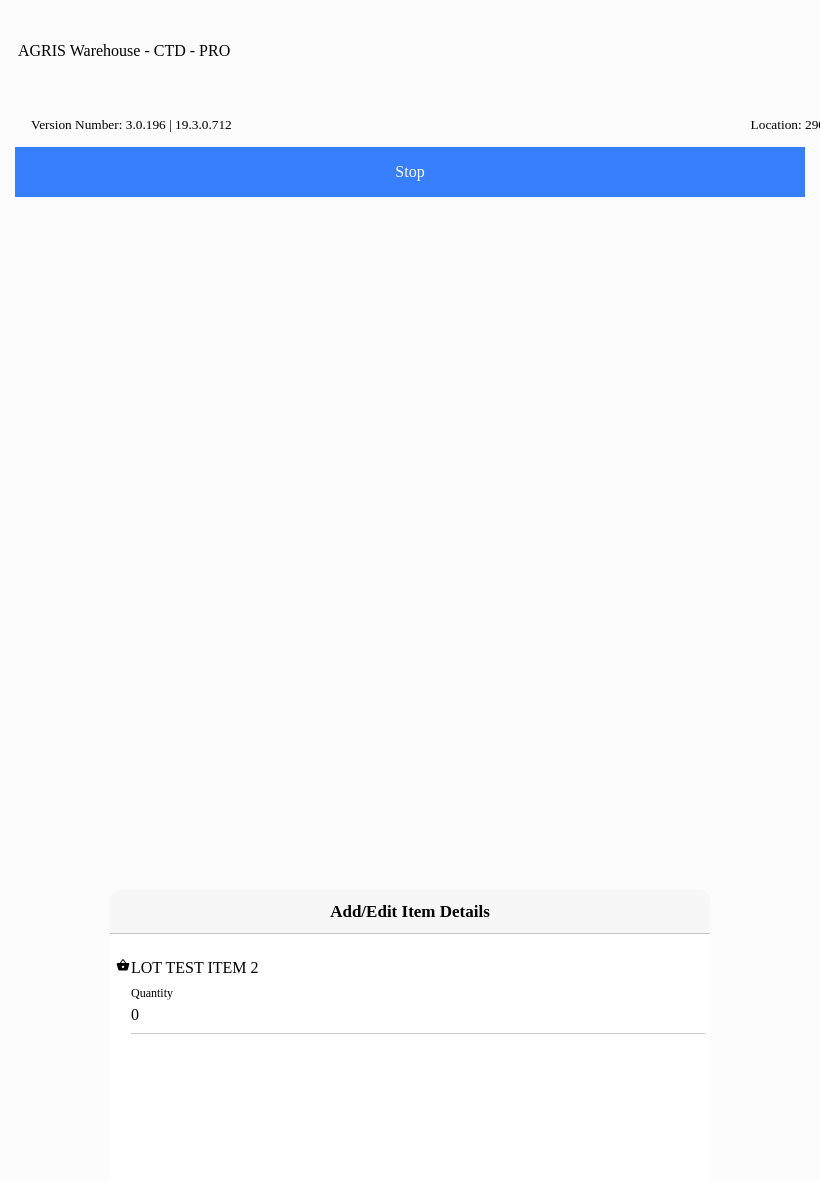 click on "0" at bounding box center (410, 1014) 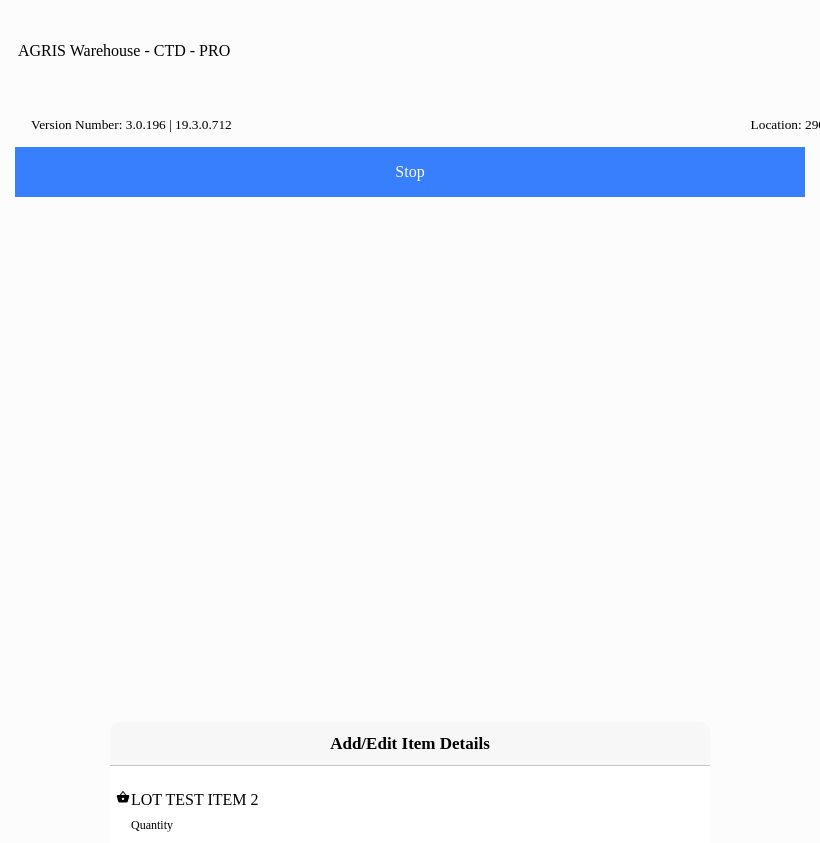 type on "6" 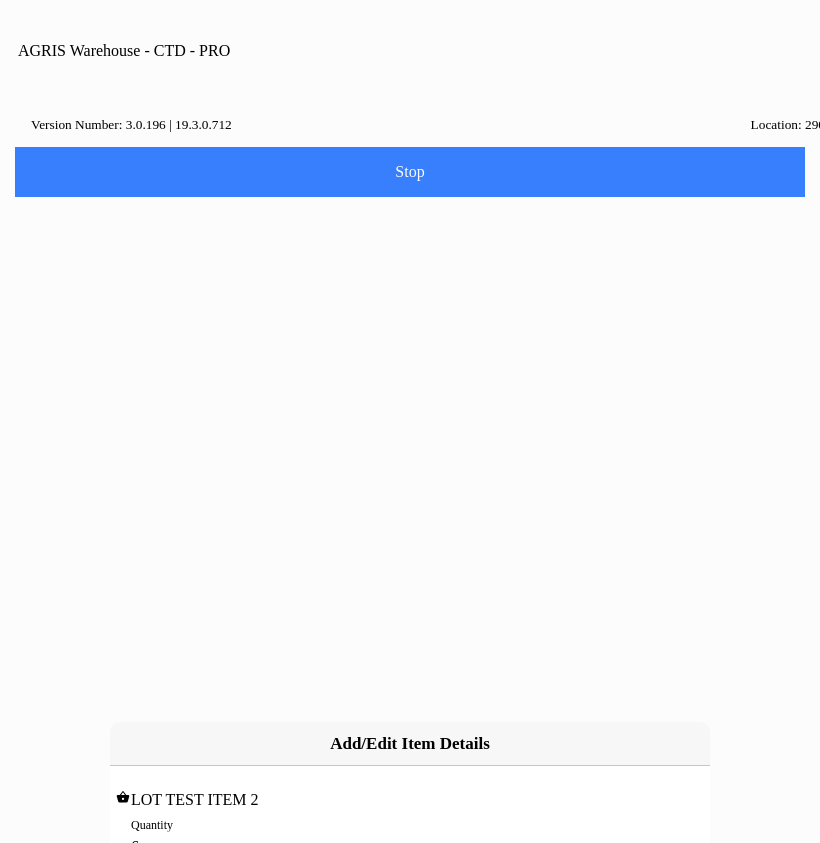 click on "Add" at bounding box center [271, 895] 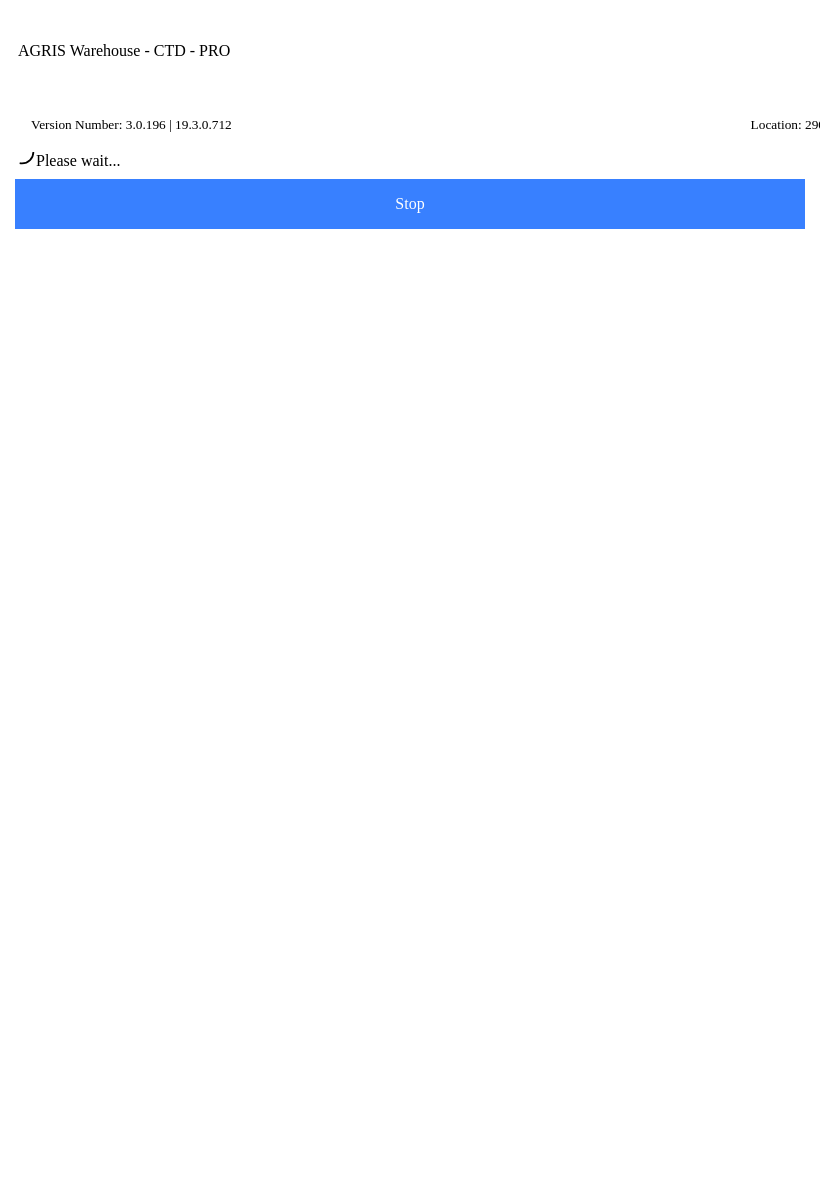 scroll, scrollTop: 1, scrollLeft: 0, axis: vertical 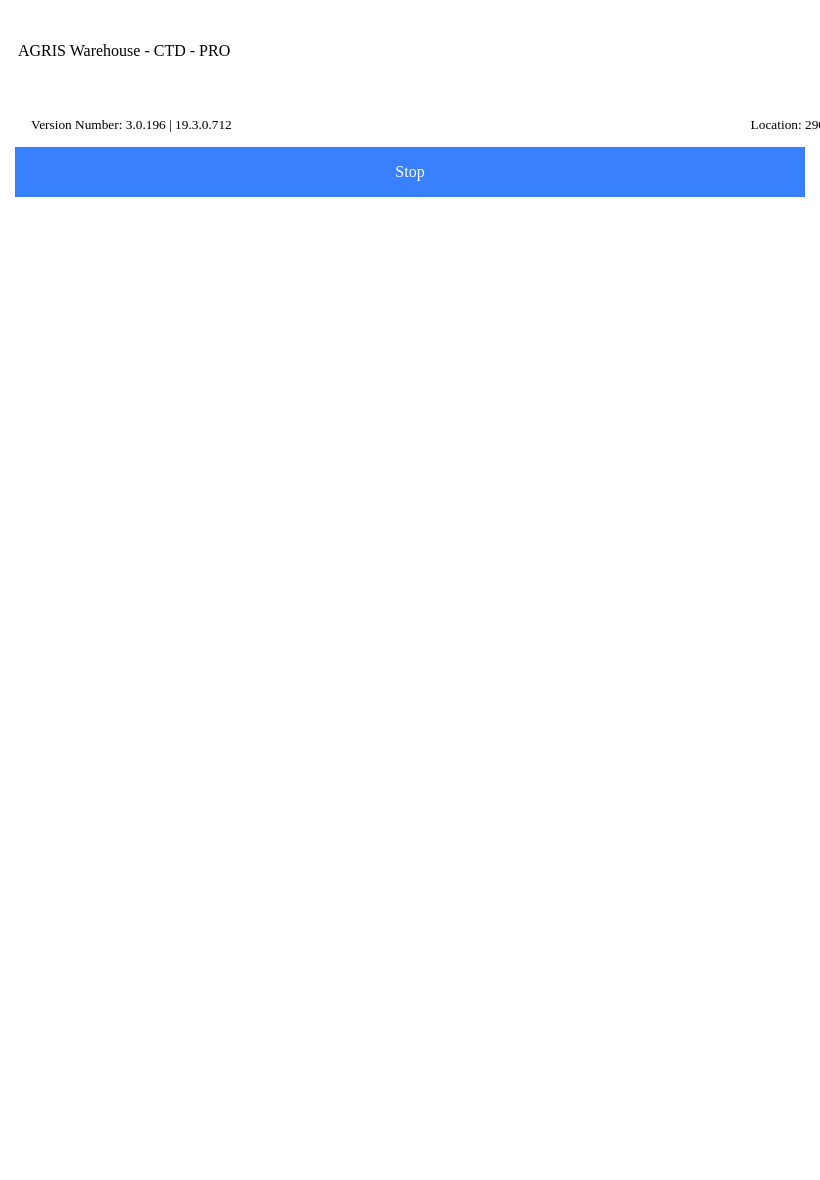 click on "Select Lot Number" at bounding box center [81, 613] 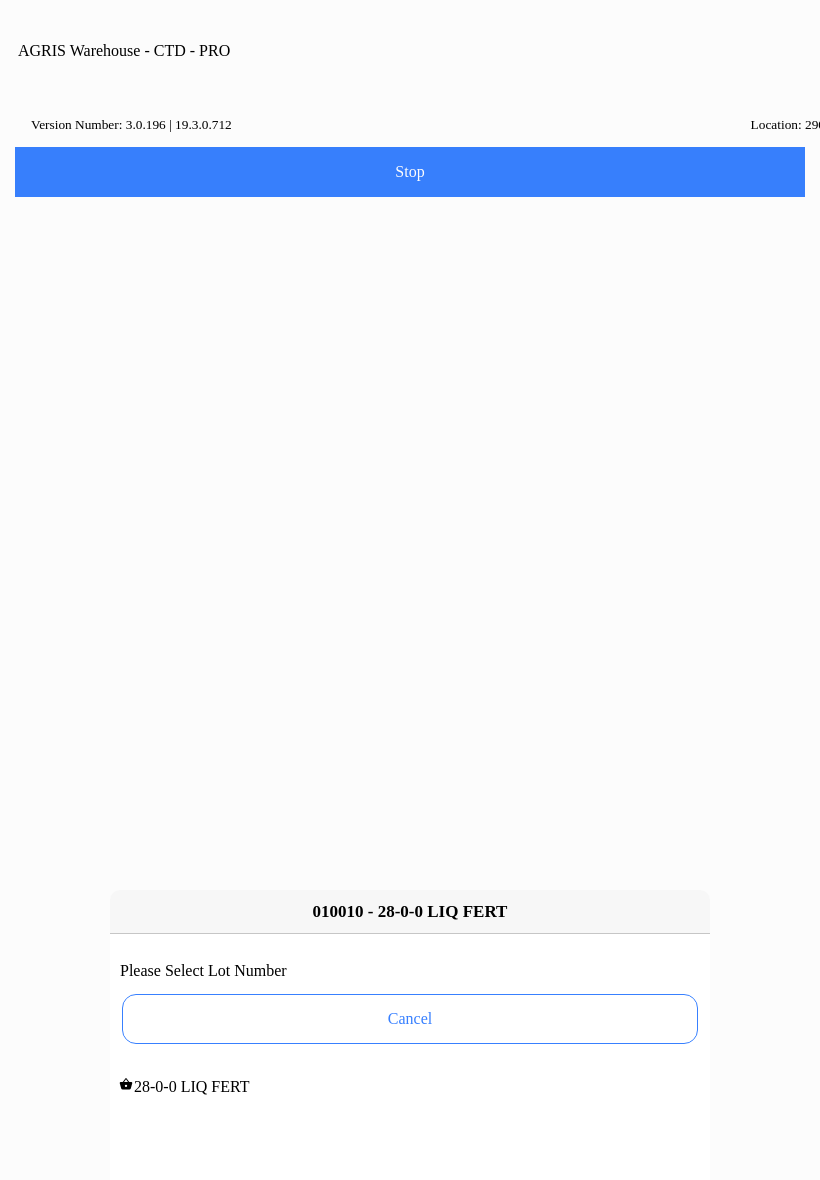click on "Cancel" at bounding box center [410, 1019] 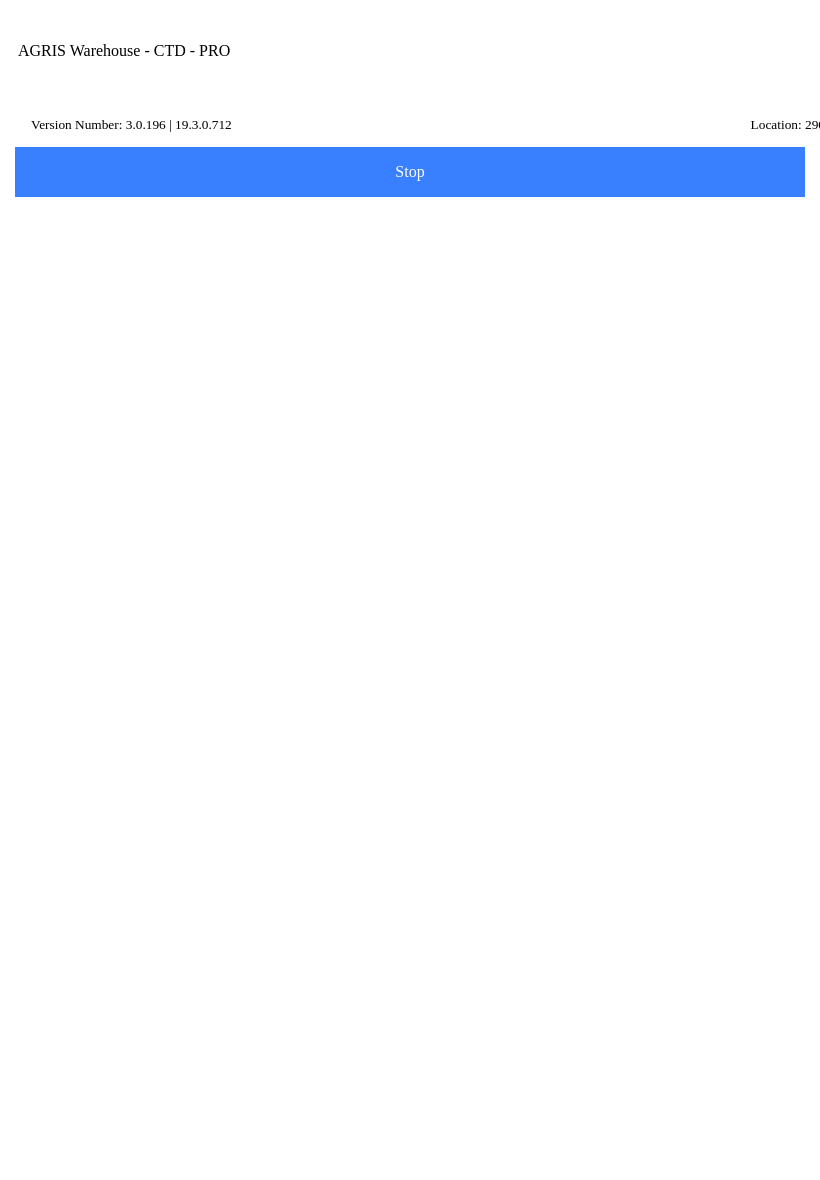 click on "Select Lot Number" at bounding box center [81, 688] 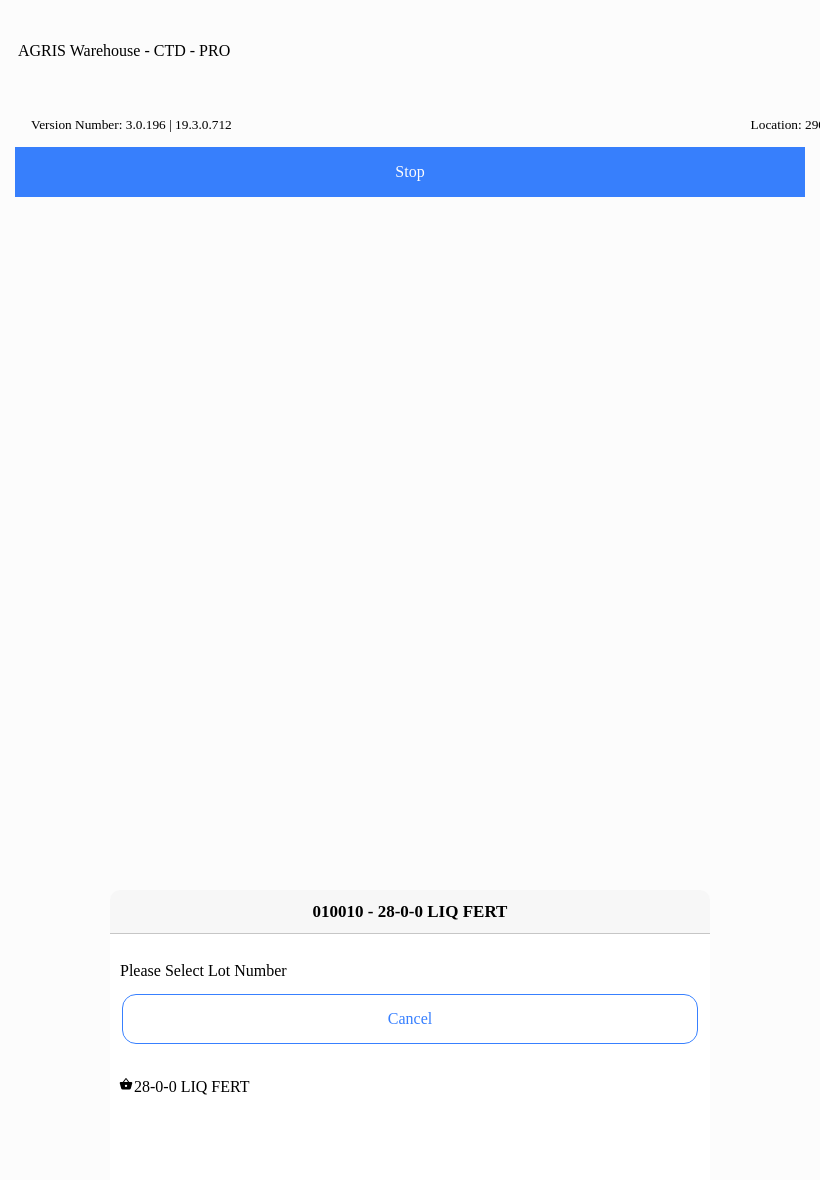 click on "Cancel" at bounding box center [410, 1019] 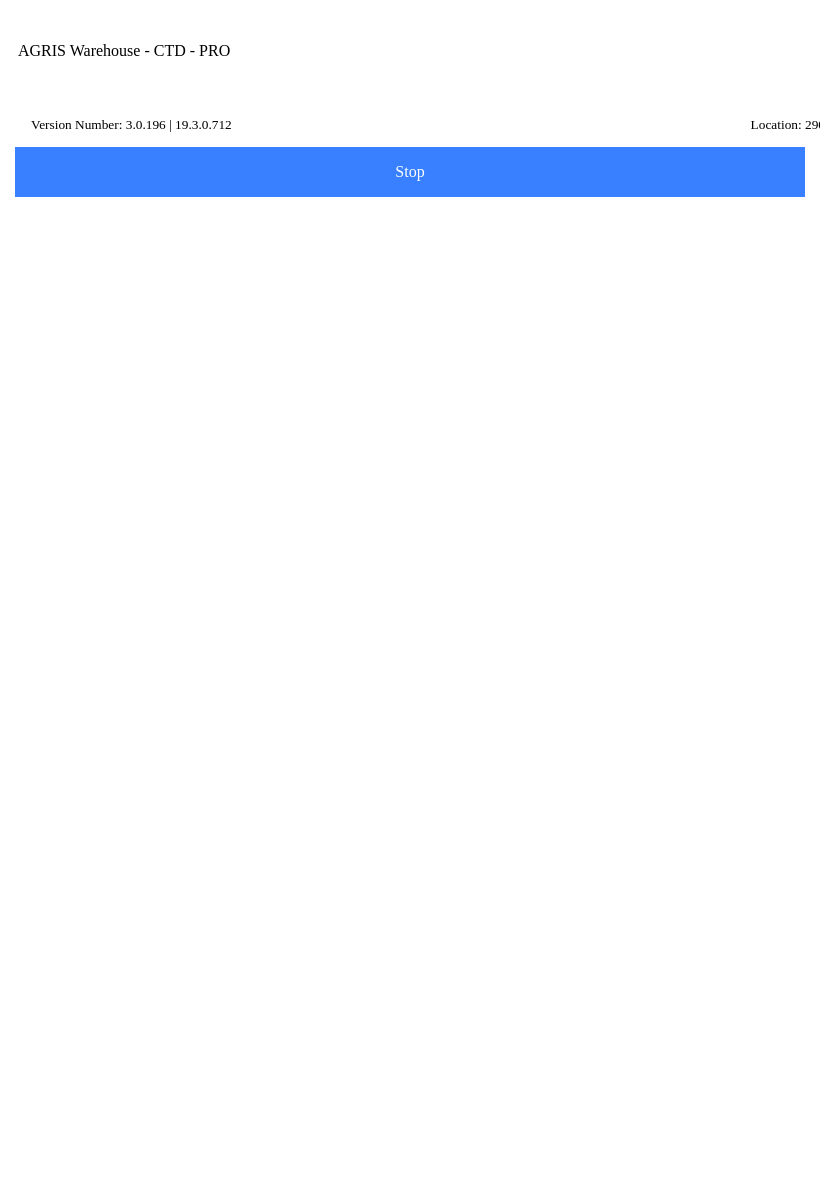 click on "Complete" at bounding box center [410, 852] 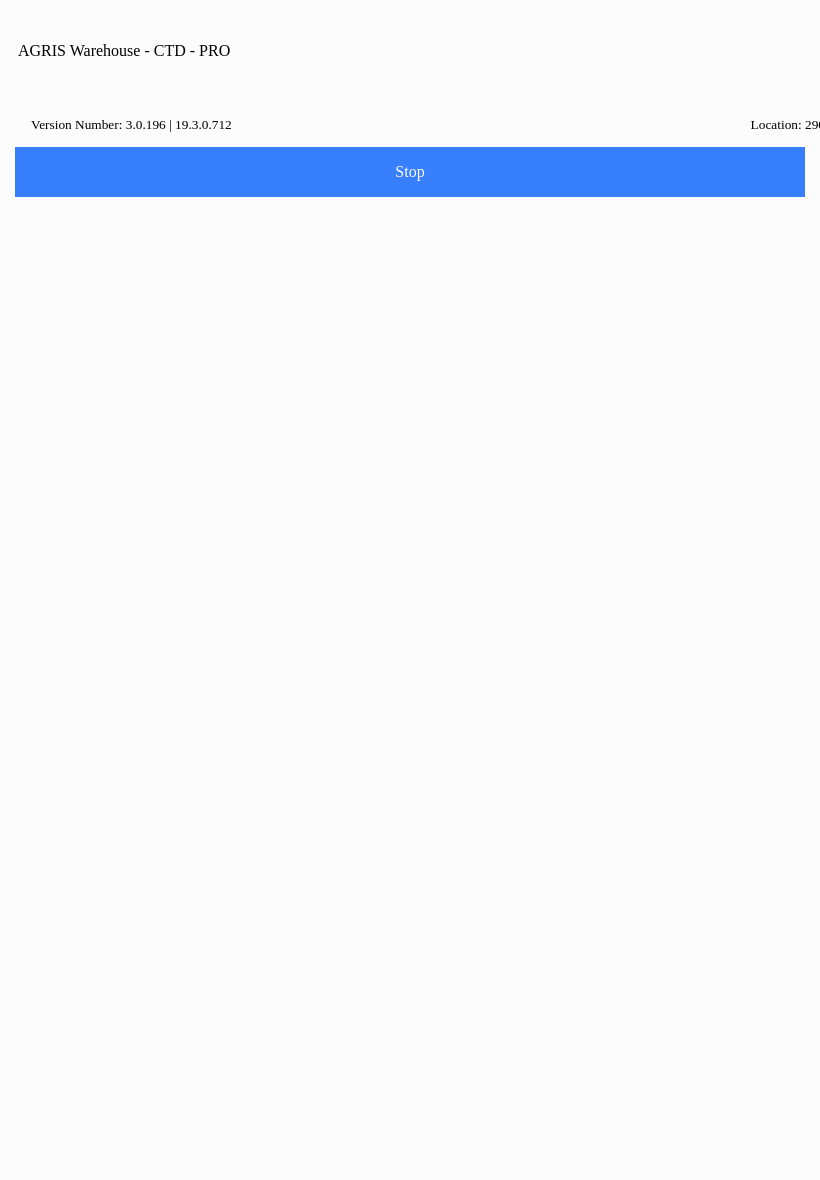 click at bounding box center (410, 590) 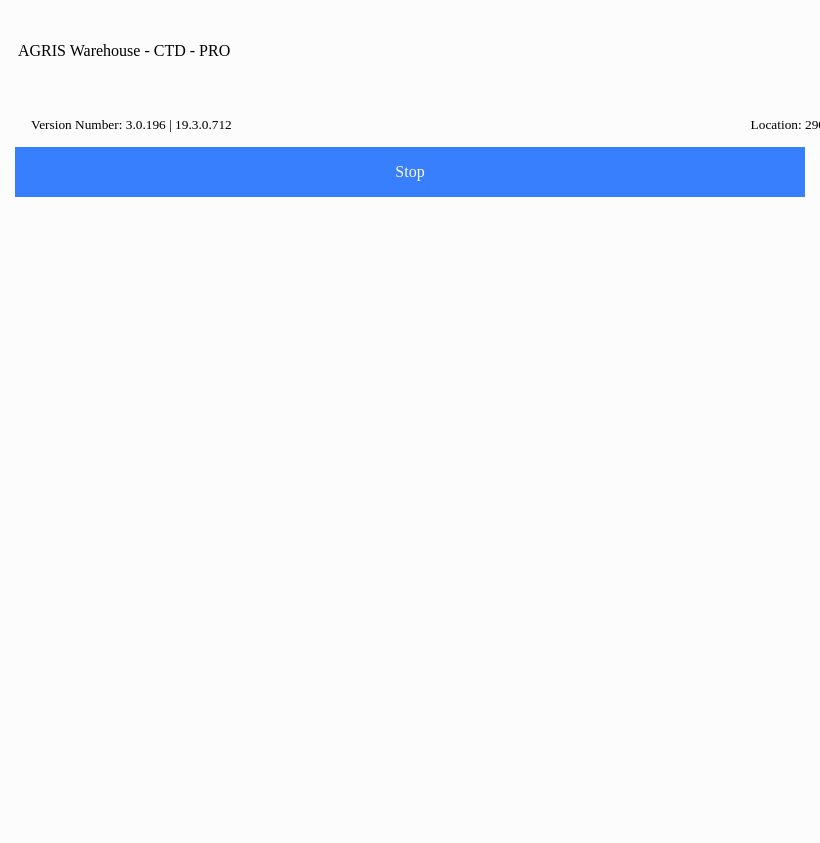 click on "Login" at bounding box center (472, 482) 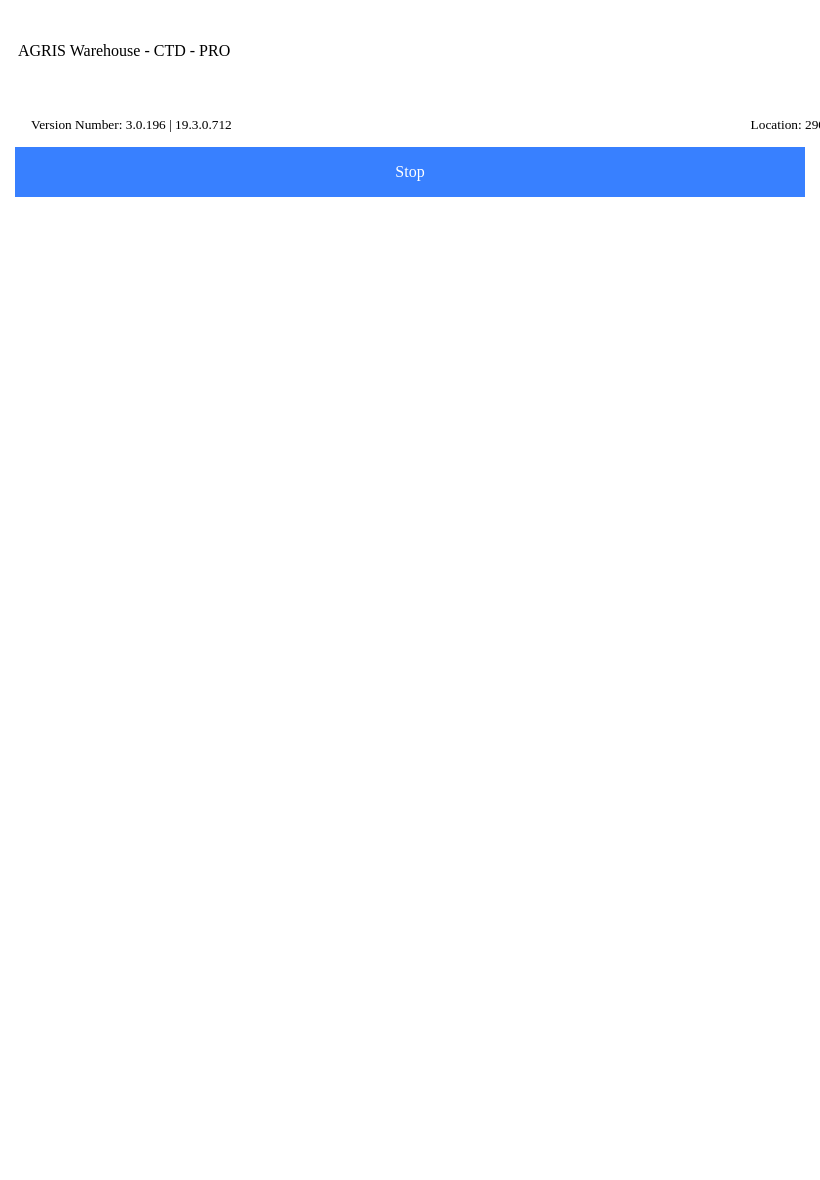 click on "Staging Complete" at bounding box center [0, 0] 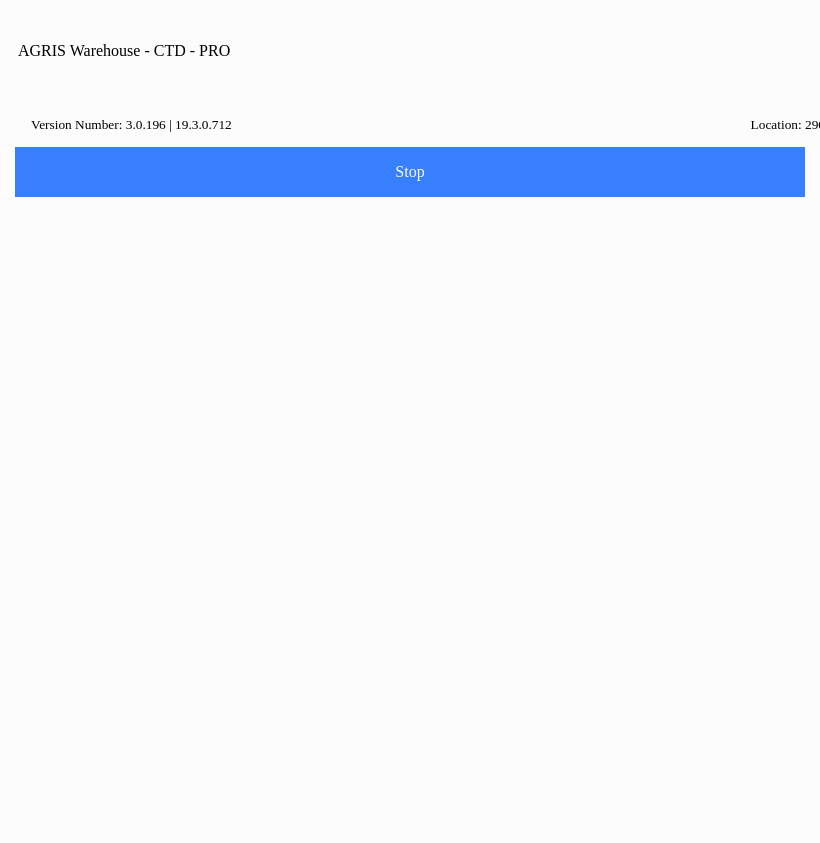 click on "Login" at bounding box center (472, 482) 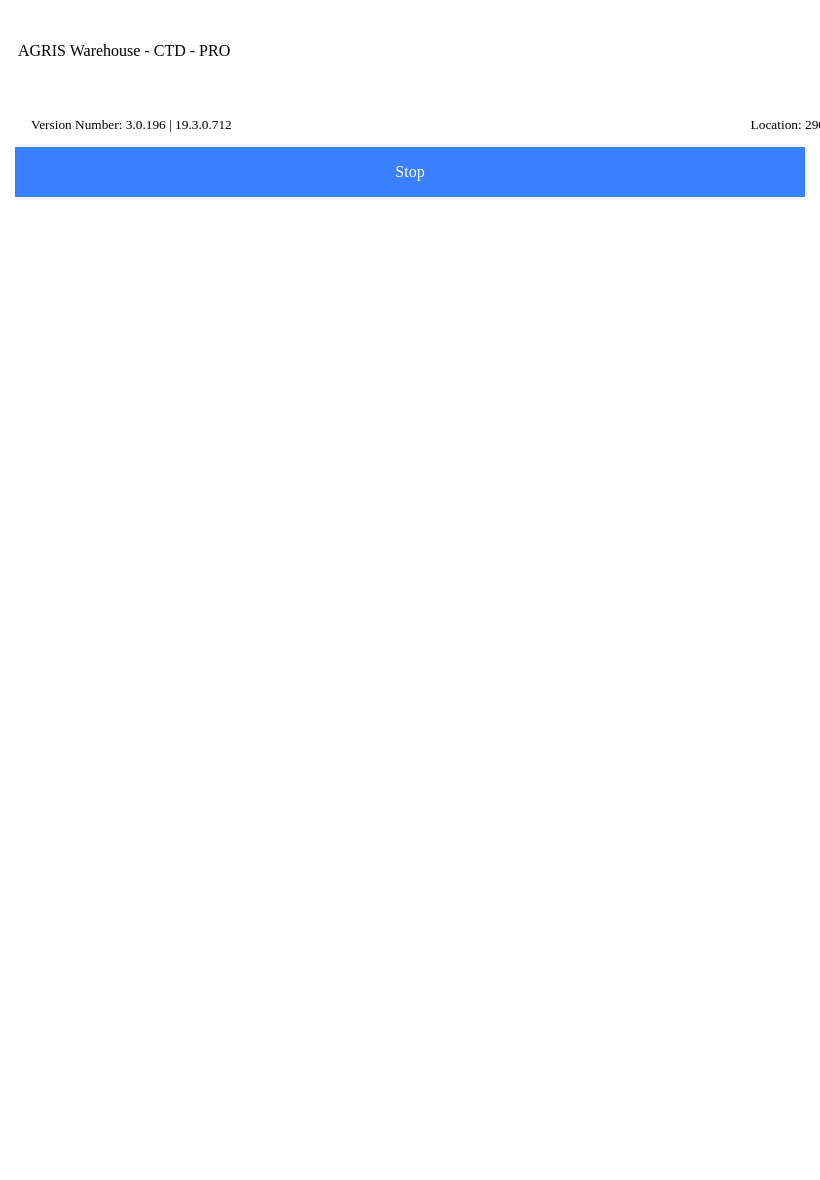 click on "Complete" 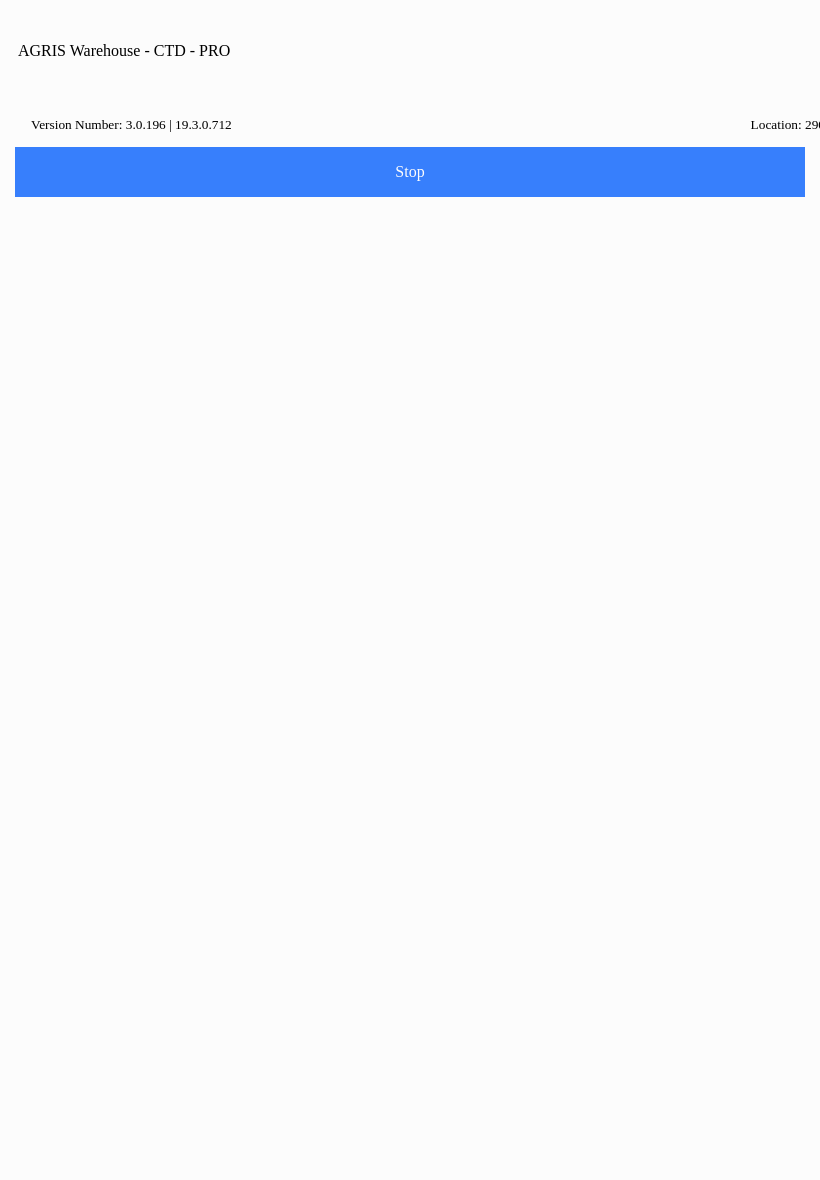 click at bounding box center (410, 590) 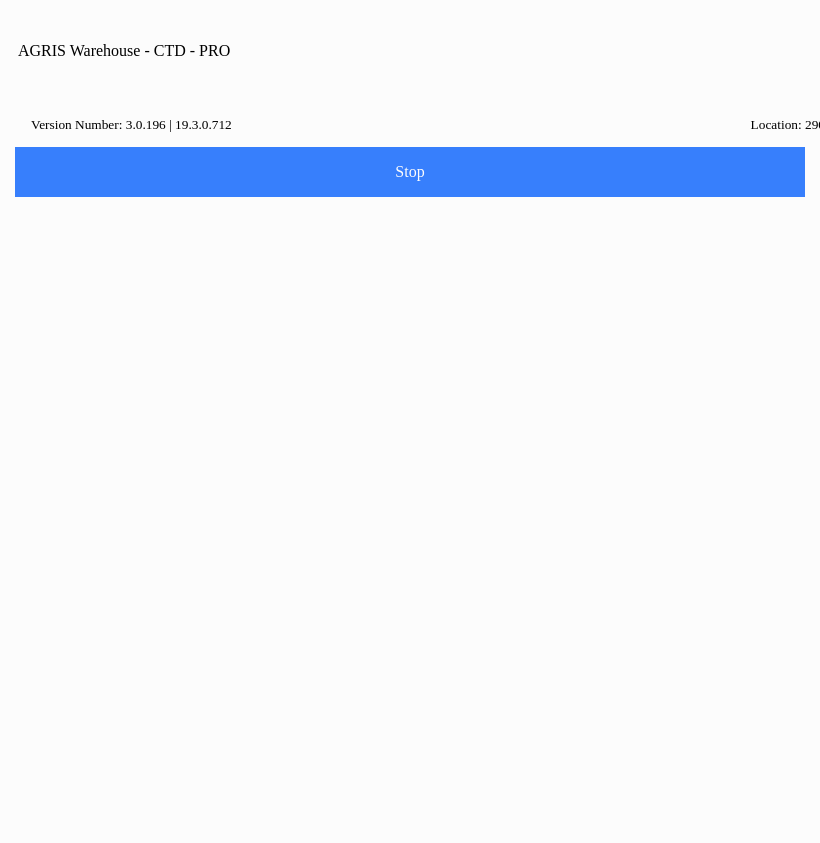 click on "Login" at bounding box center [472, 482] 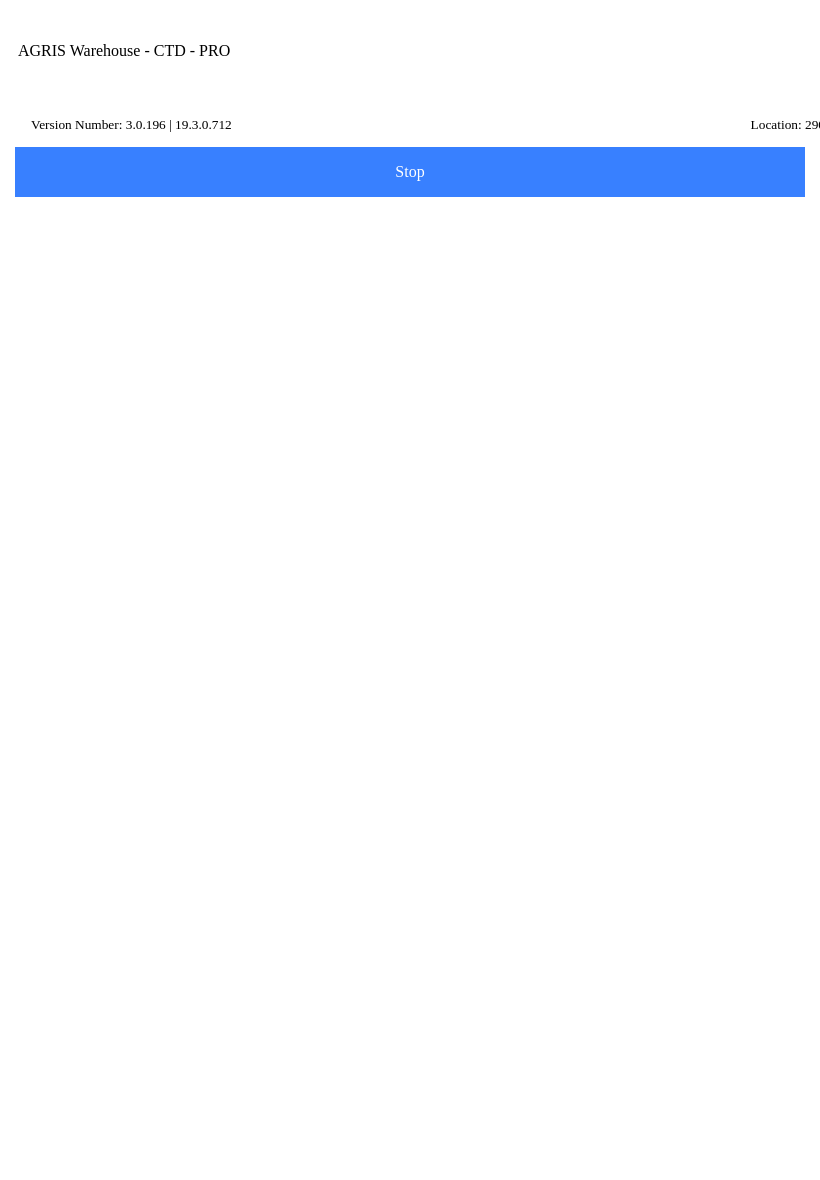 click on "Complete" at bounding box center [410, 875] 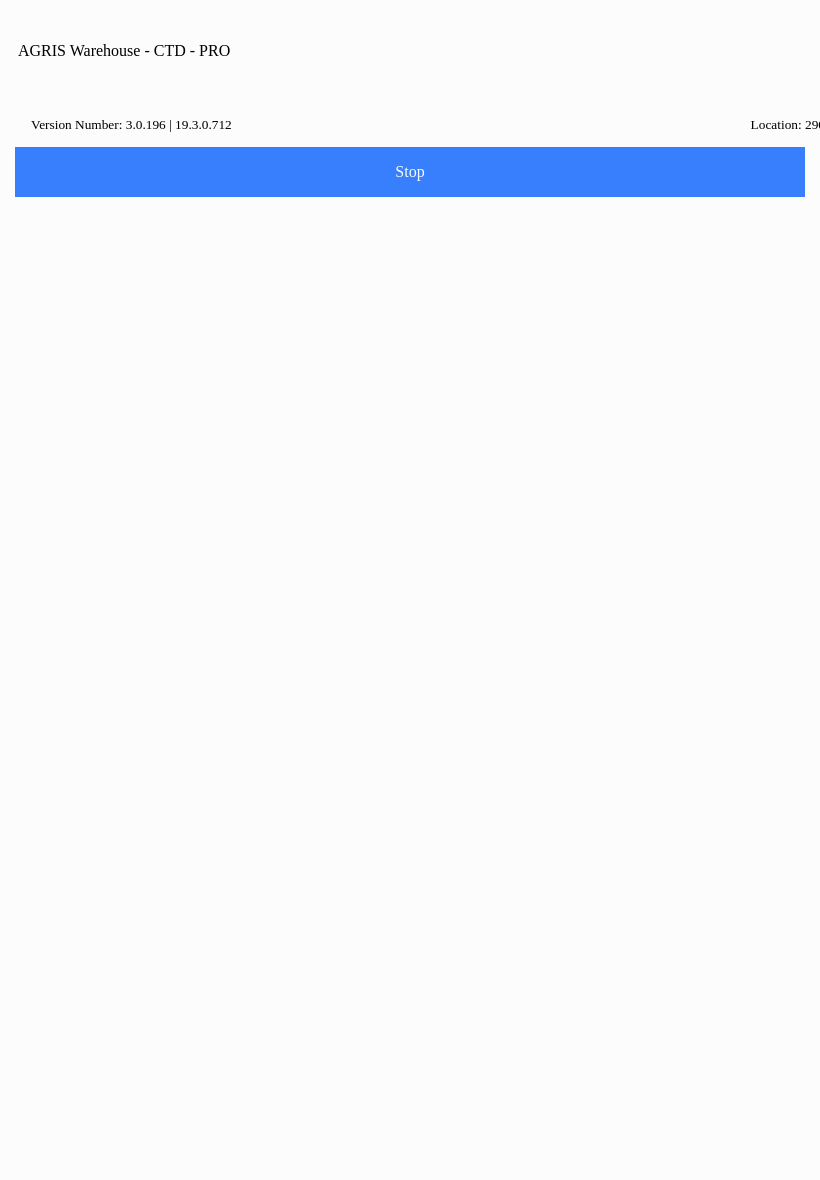 click on "OK" at bounding box center [472, 642] 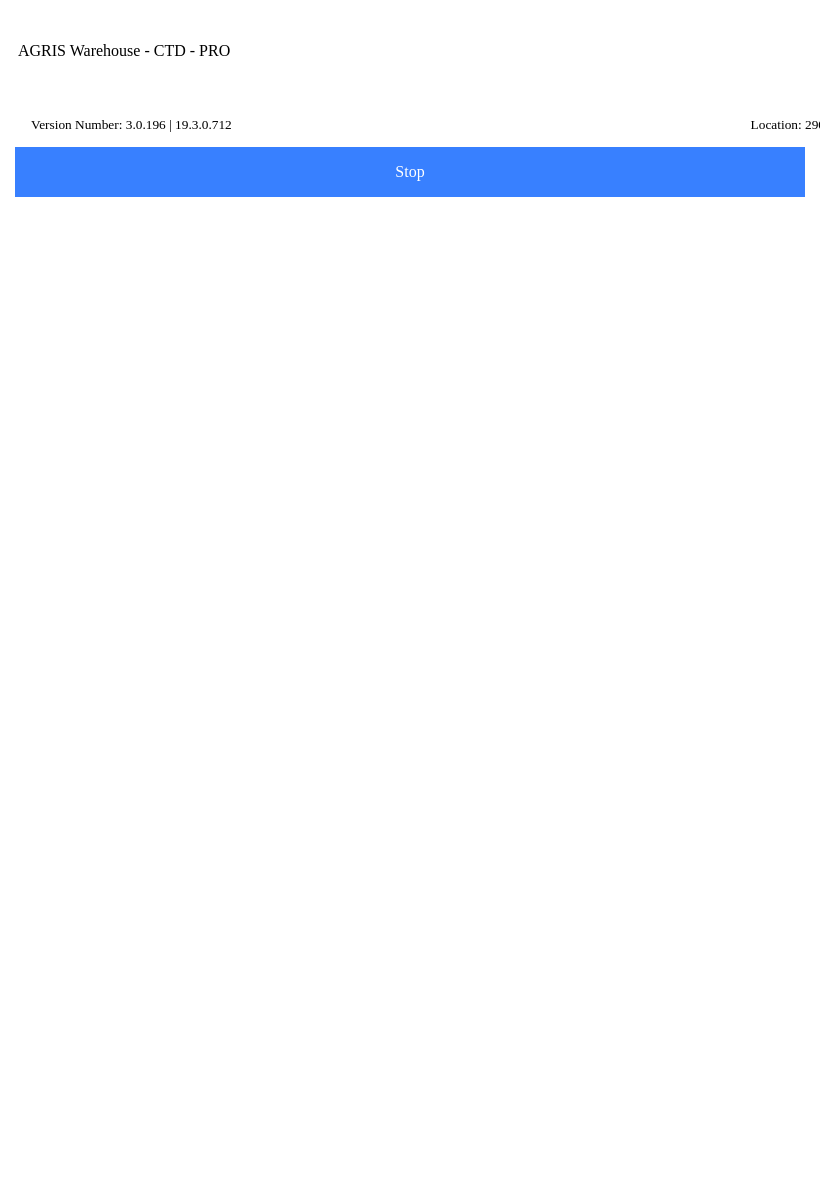 click on "Accept" 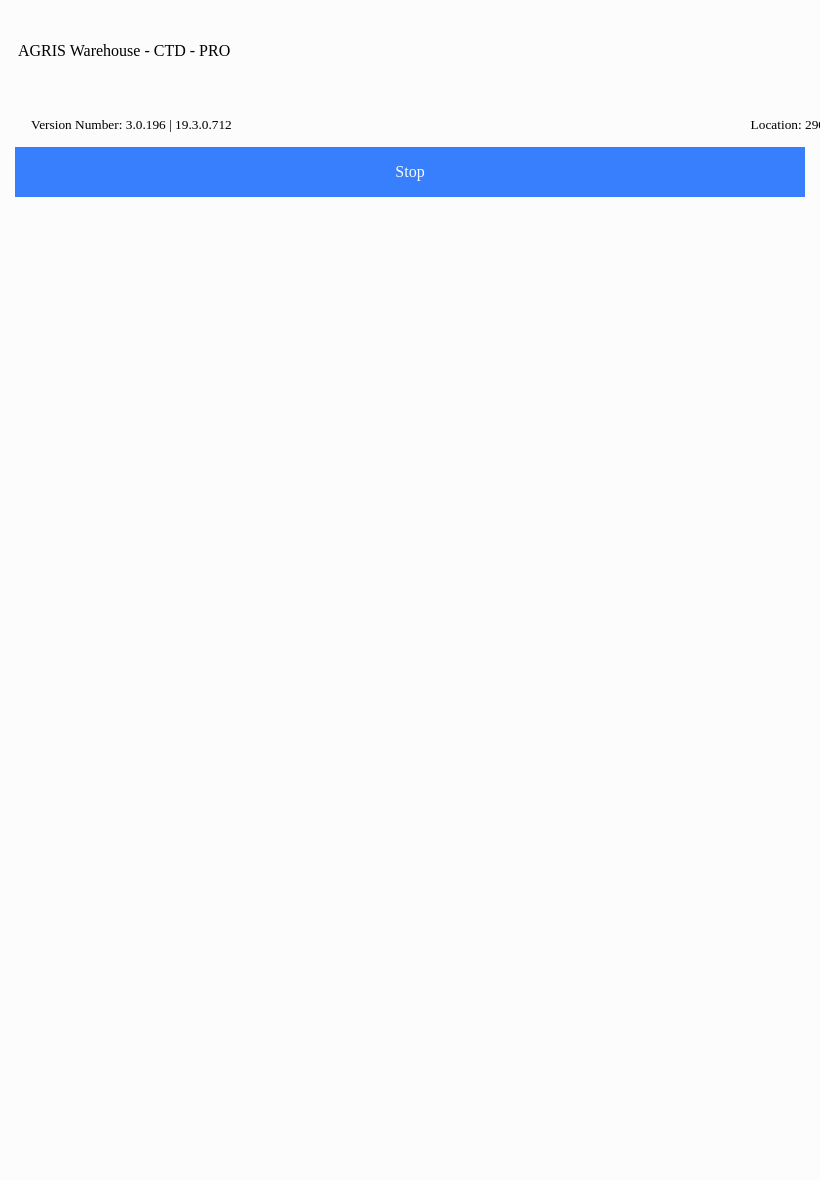 click on "testers world" at bounding box center (395, 598) 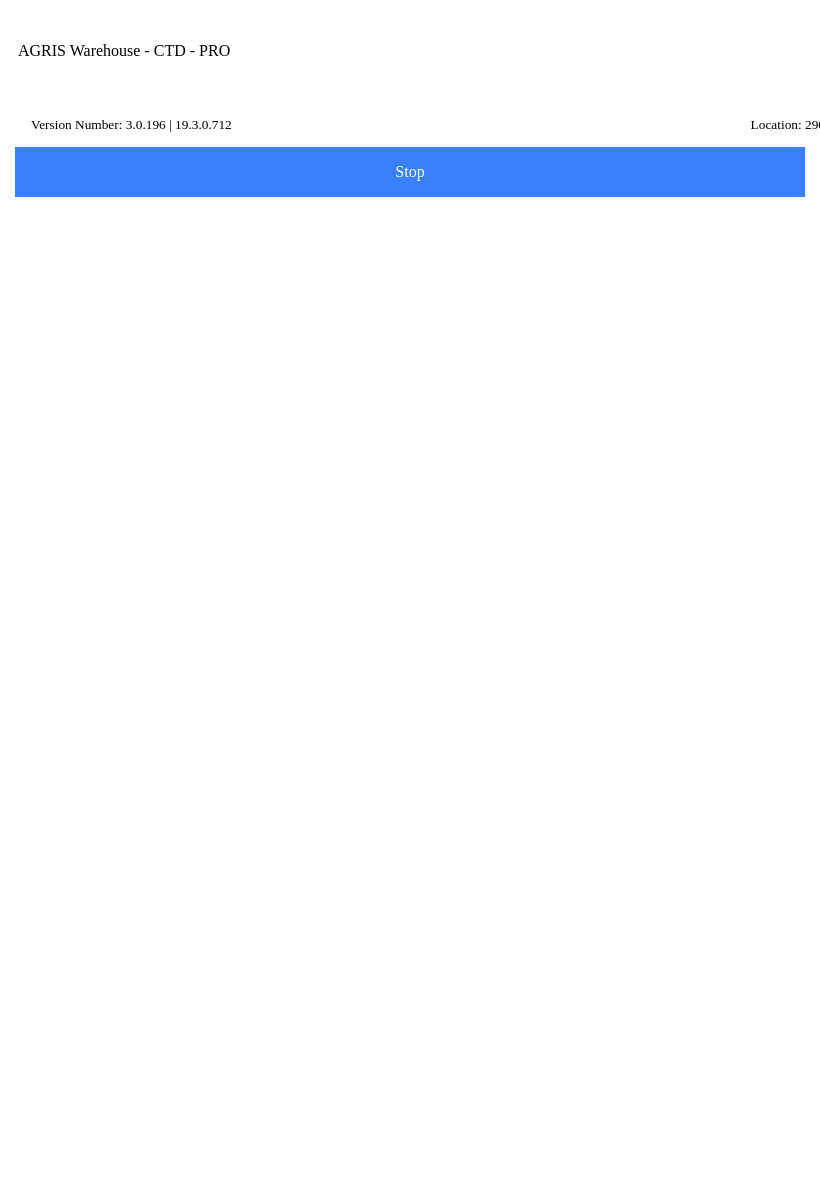 click on "Accept" at bounding box center (60, 412) 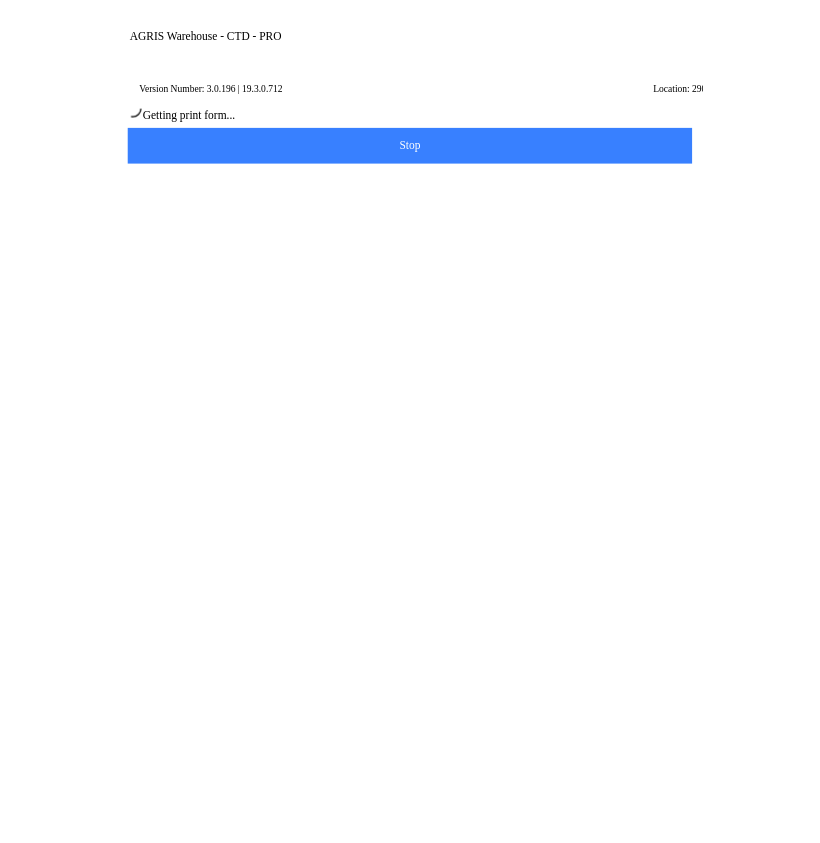 scroll, scrollTop: 1, scrollLeft: 0, axis: vertical 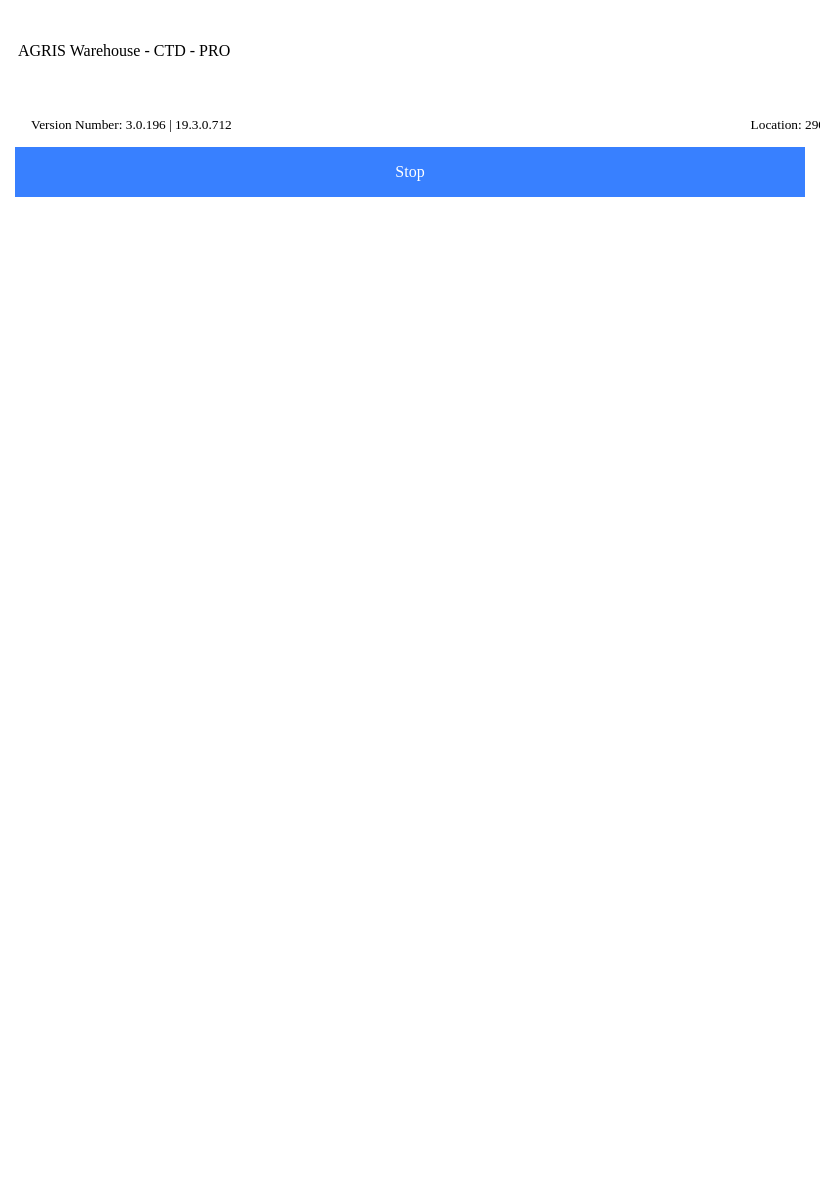 click at bounding box center [709, 71] 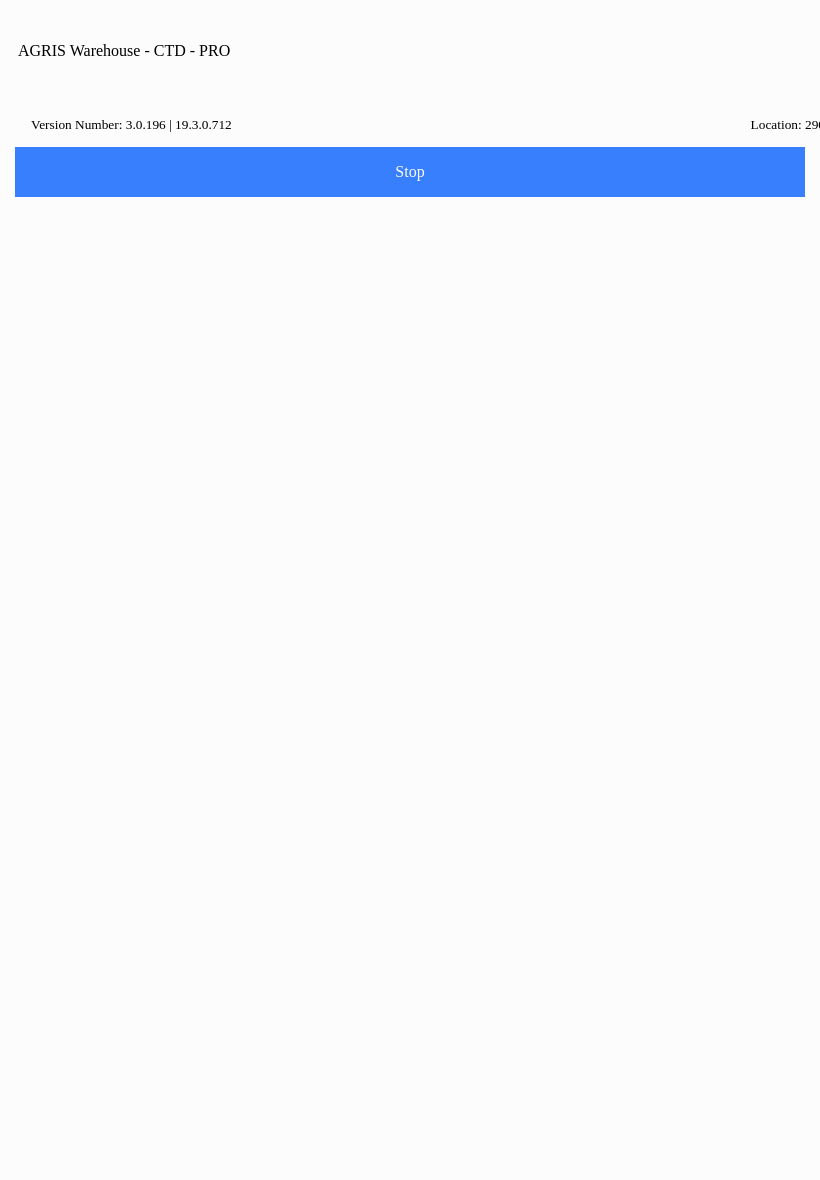 click on "Home" at bounding box center (410, 1261) 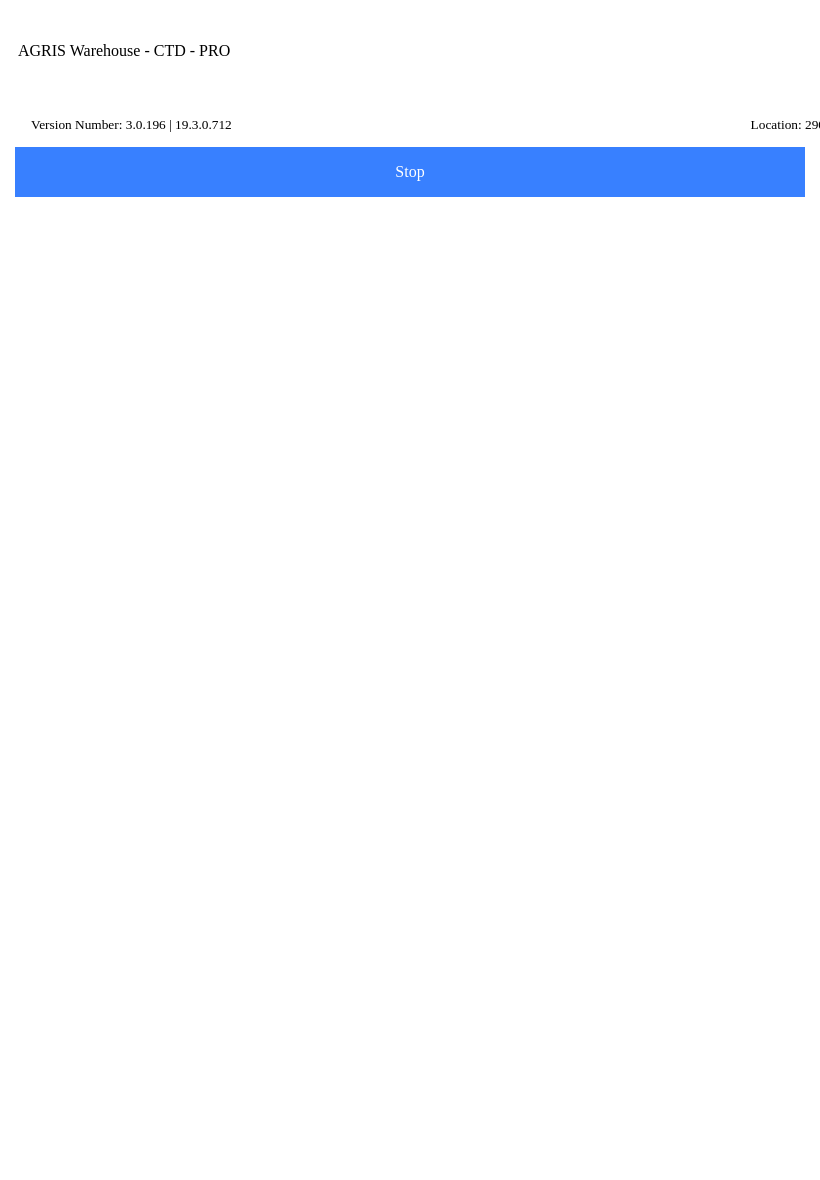 click at bounding box center [46, 1178] 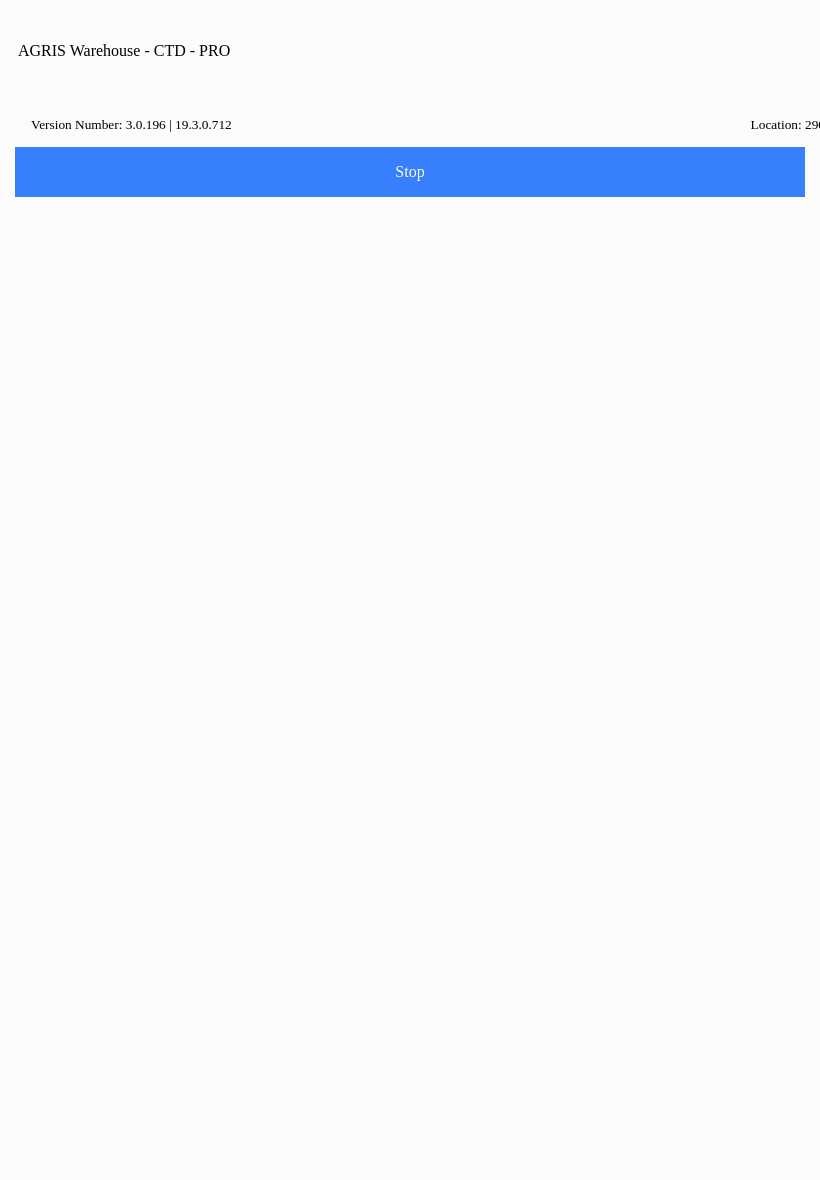 click on "Yes" at bounding box center [472, 632] 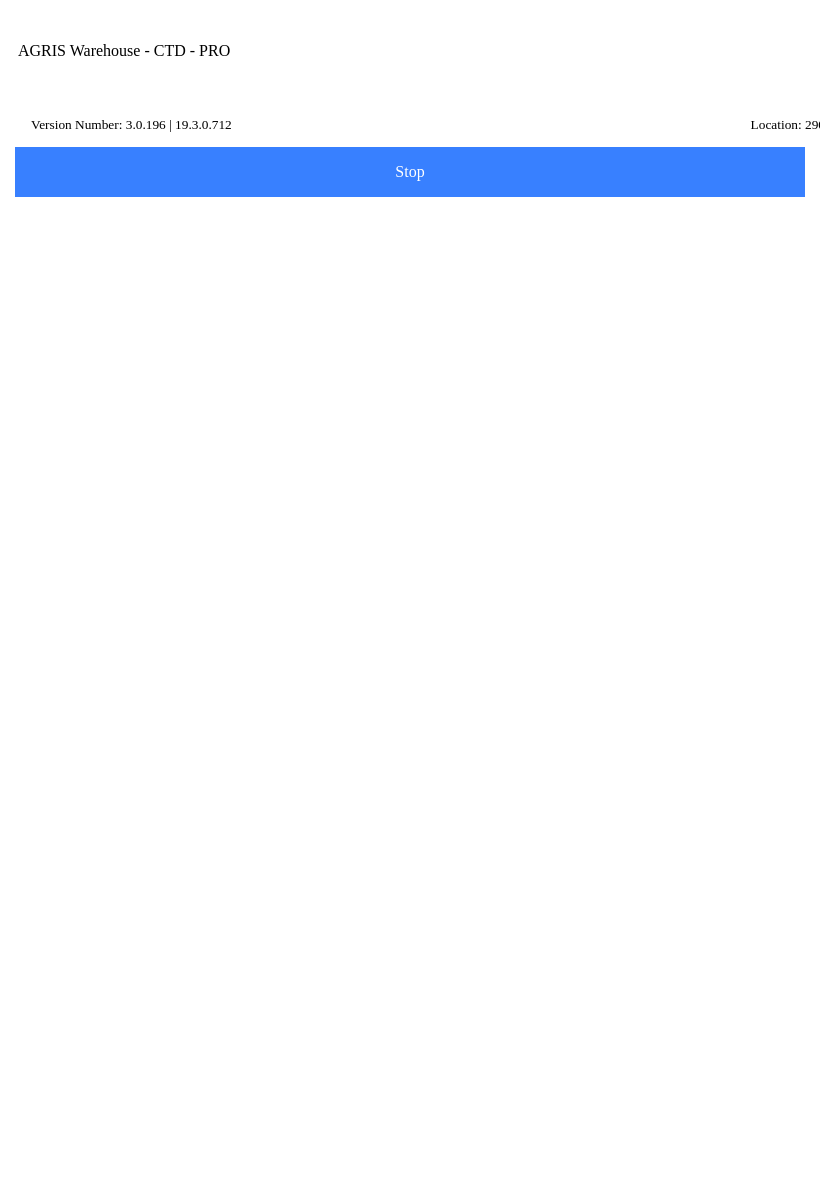 click on "Stage" at bounding box center [0, 0] 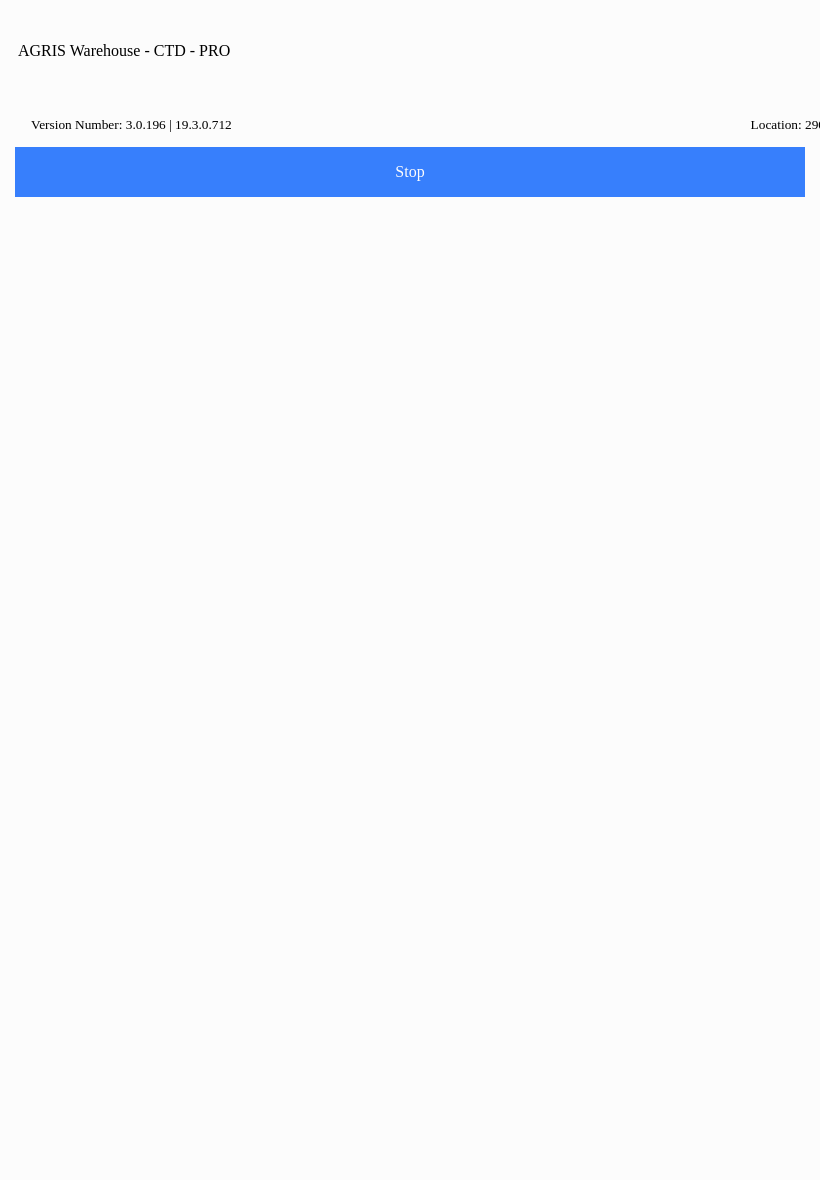 click on "Home" at bounding box center (410, 1261) 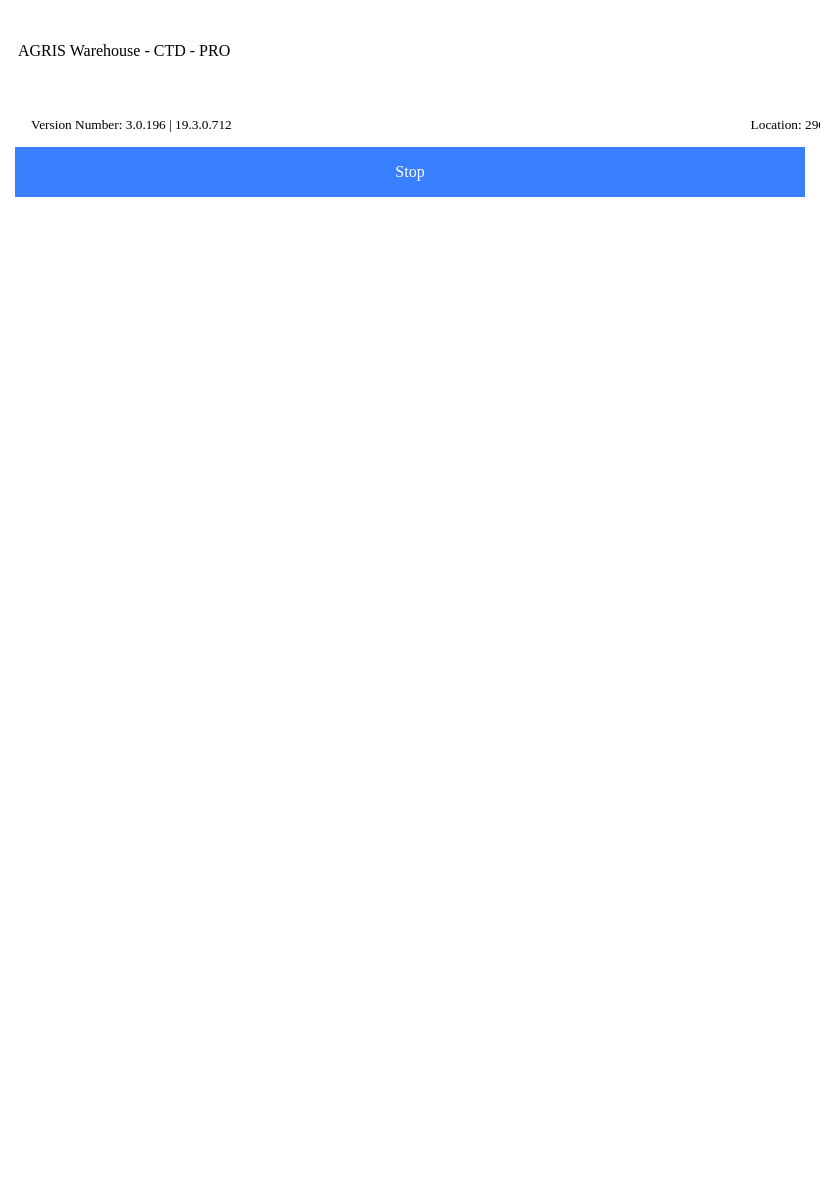 click on "Stage & Deliver" at bounding box center [410, 1193] 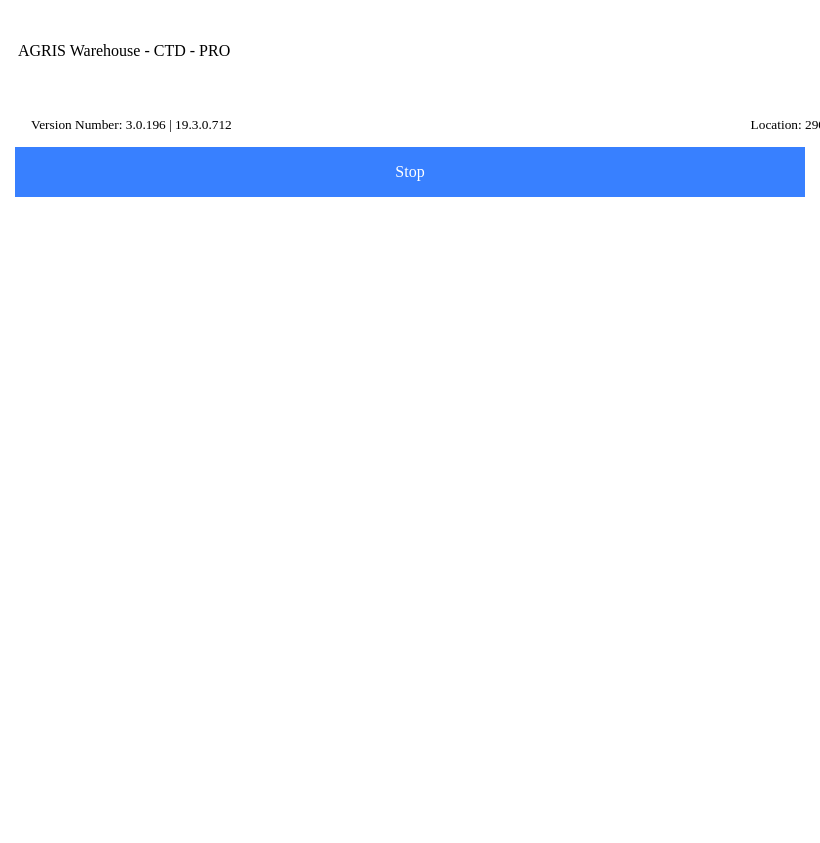 type on "428013" 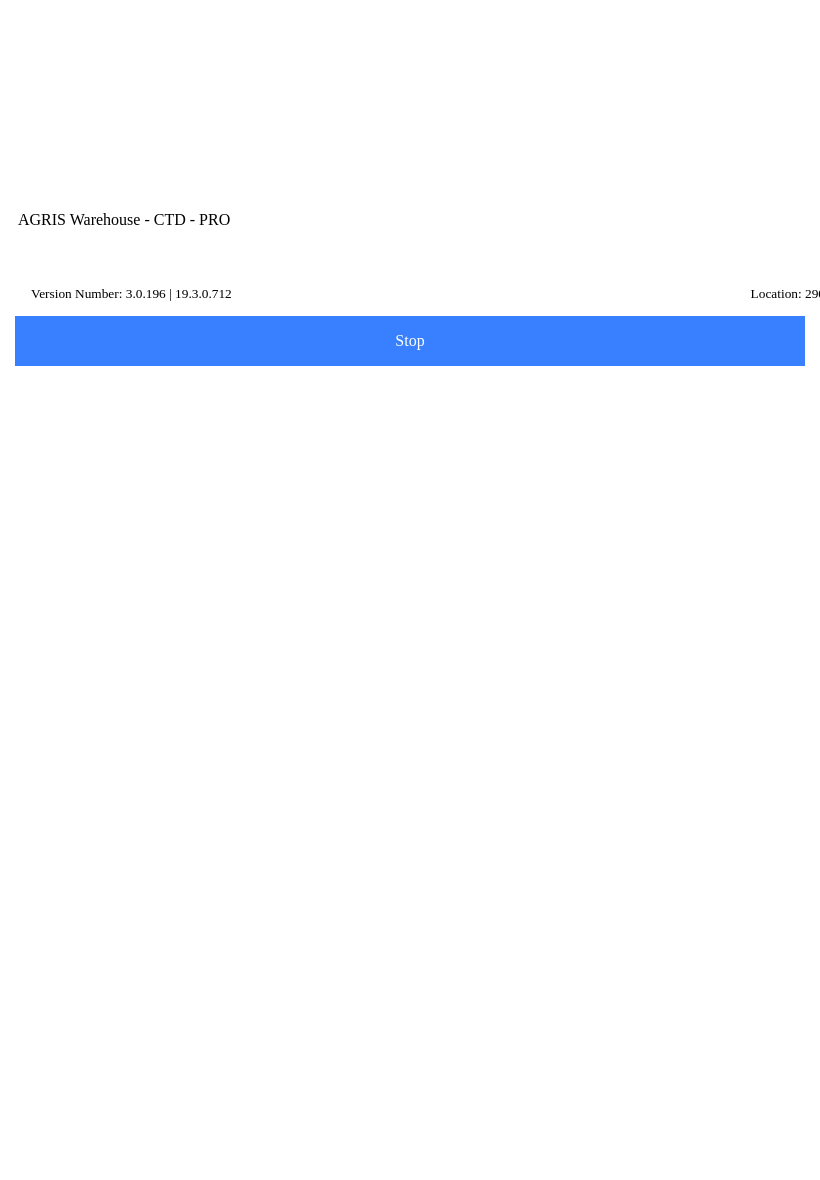 scroll, scrollTop: 1, scrollLeft: 0, axis: vertical 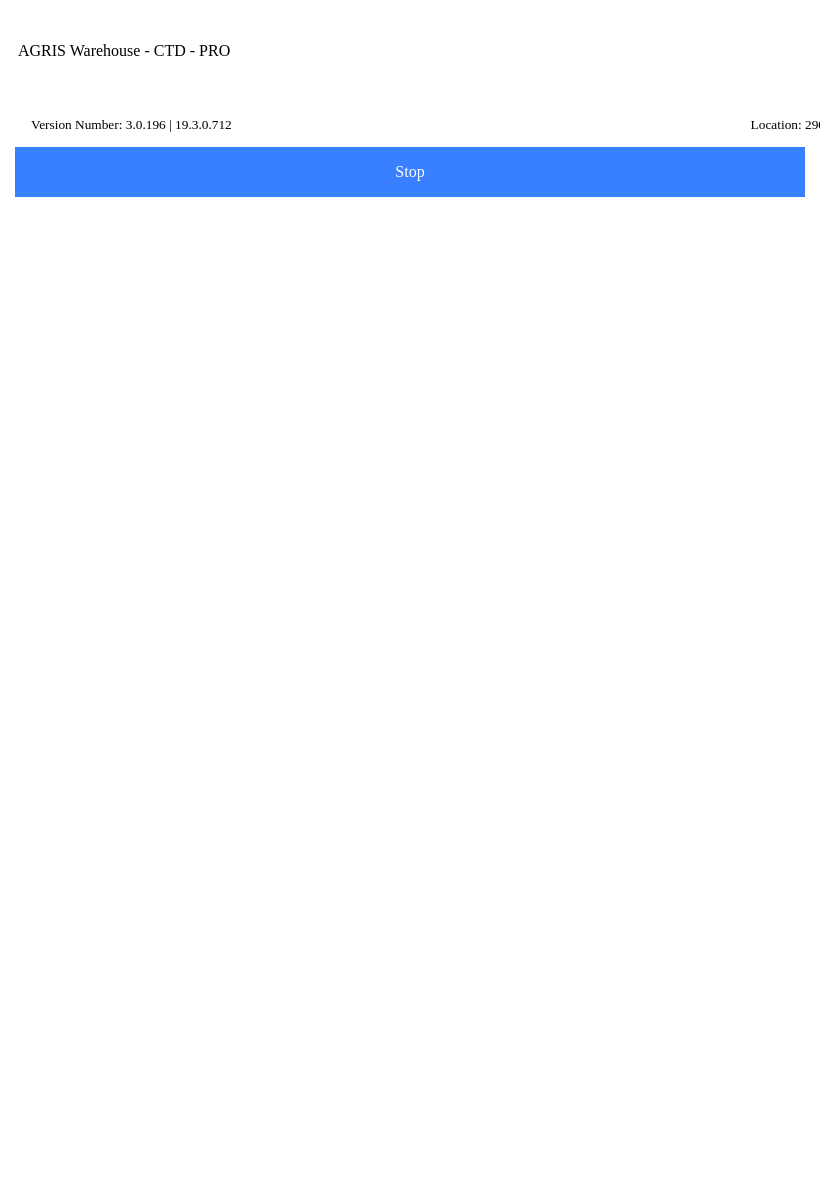 click on "Price: 3.33/EACH" at bounding box center (410, 908) 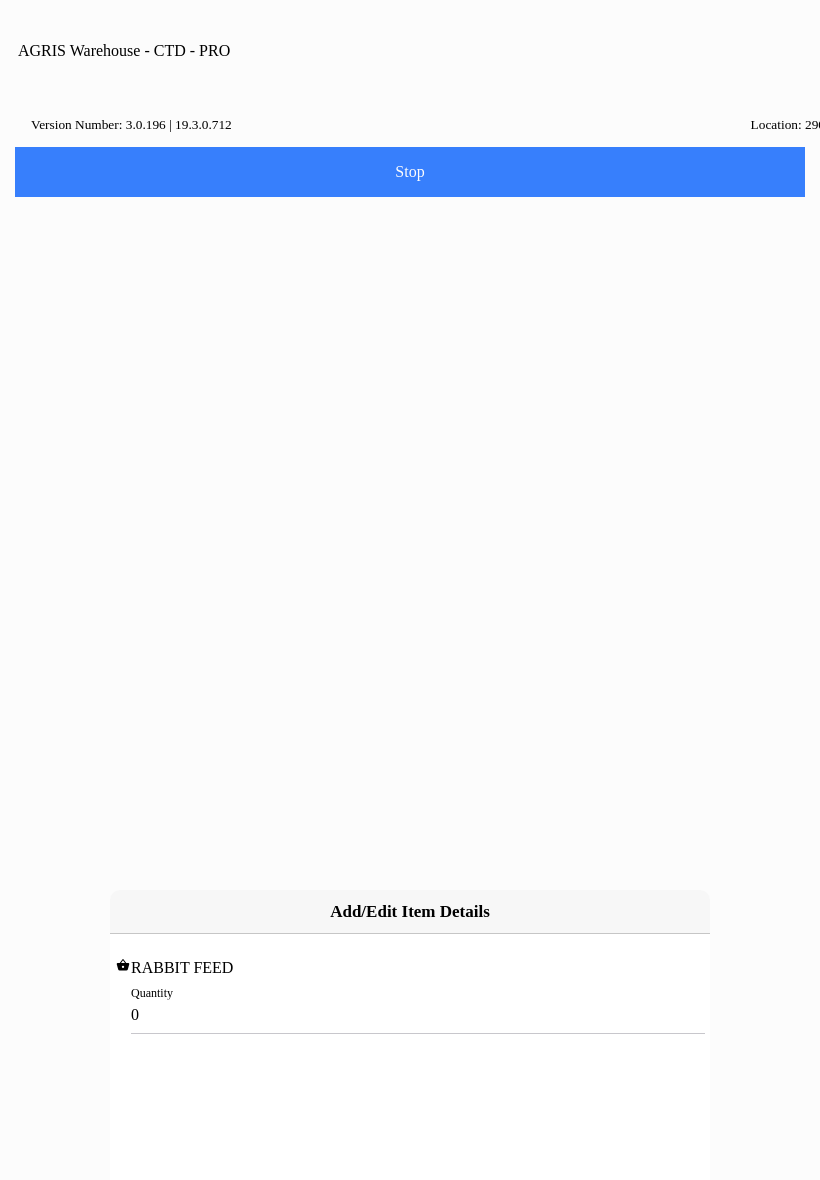 click on "0" at bounding box center (410, 1014) 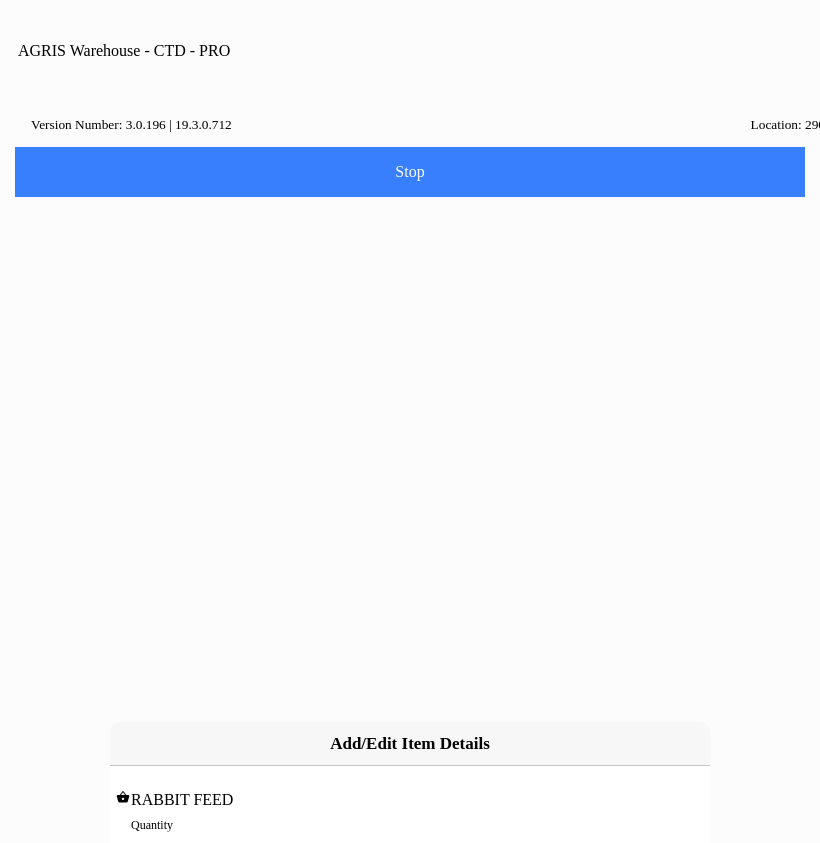 type on "5" 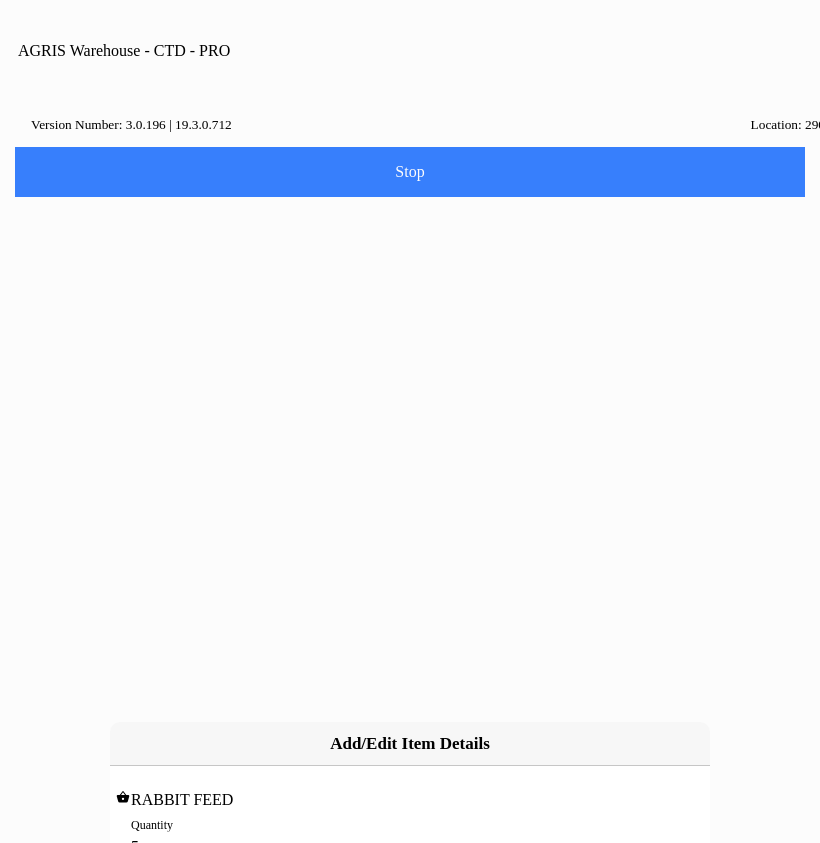click on "Add" at bounding box center (271, 895) 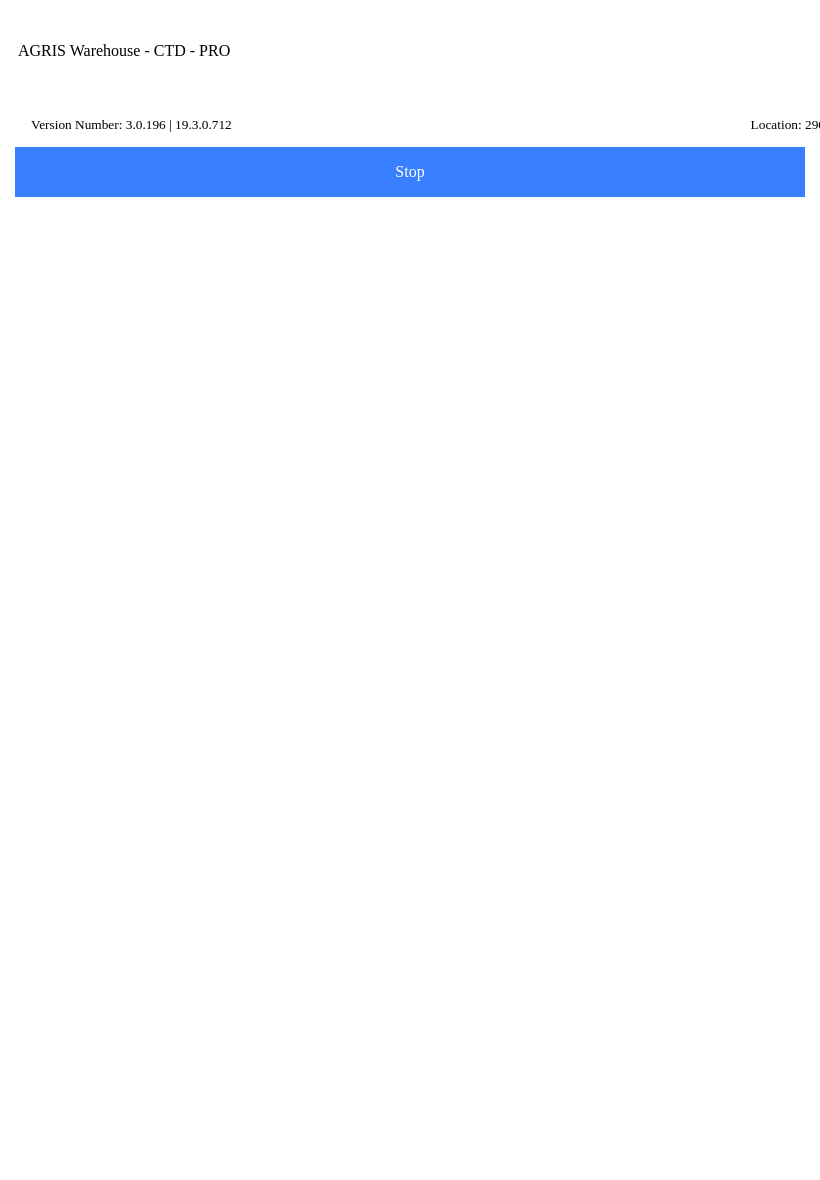 click on "Add Items" at bounding box center (410, 606) 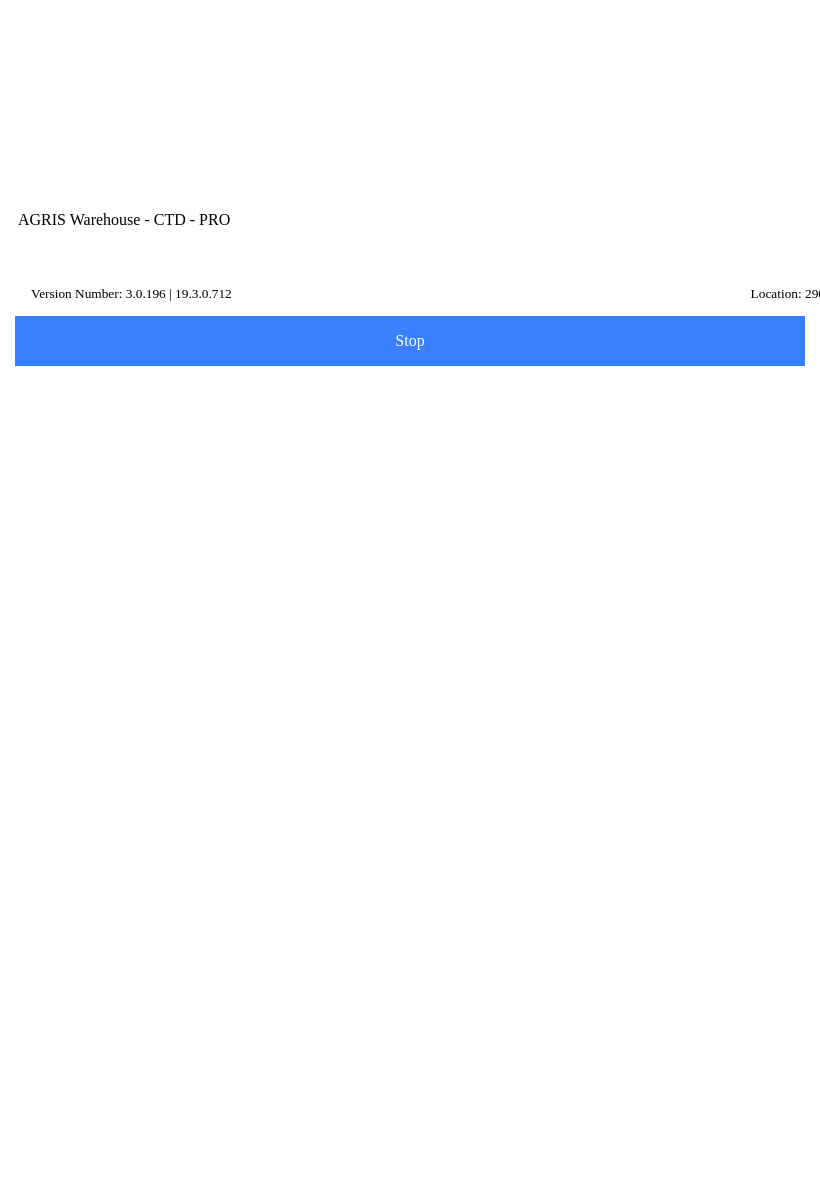 scroll, scrollTop: 357, scrollLeft: 0, axis: vertical 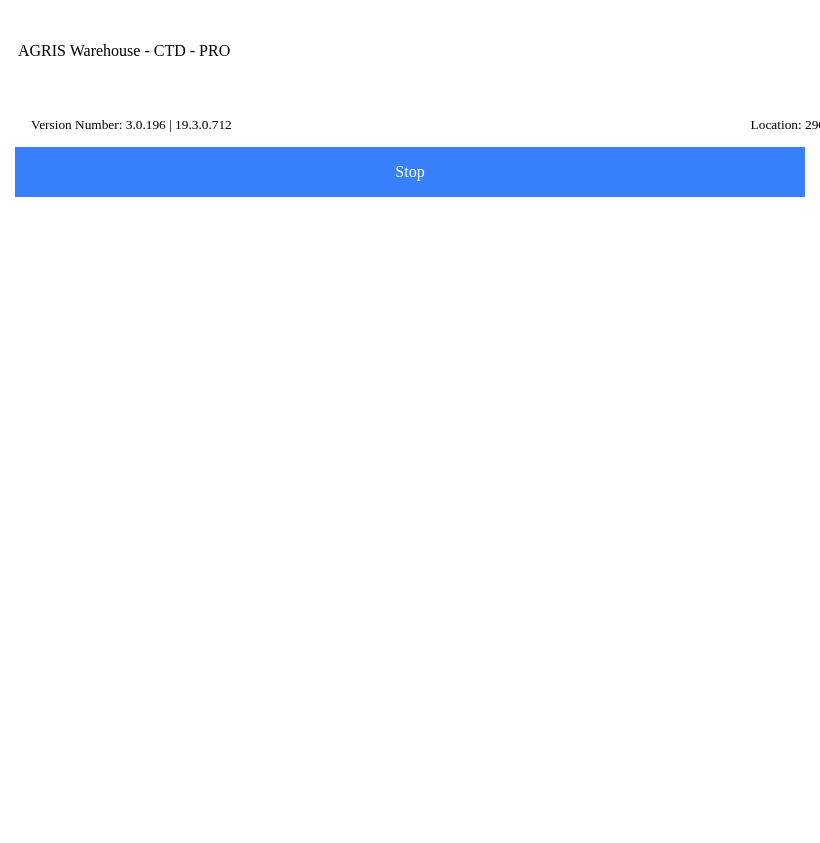 type on "lot" 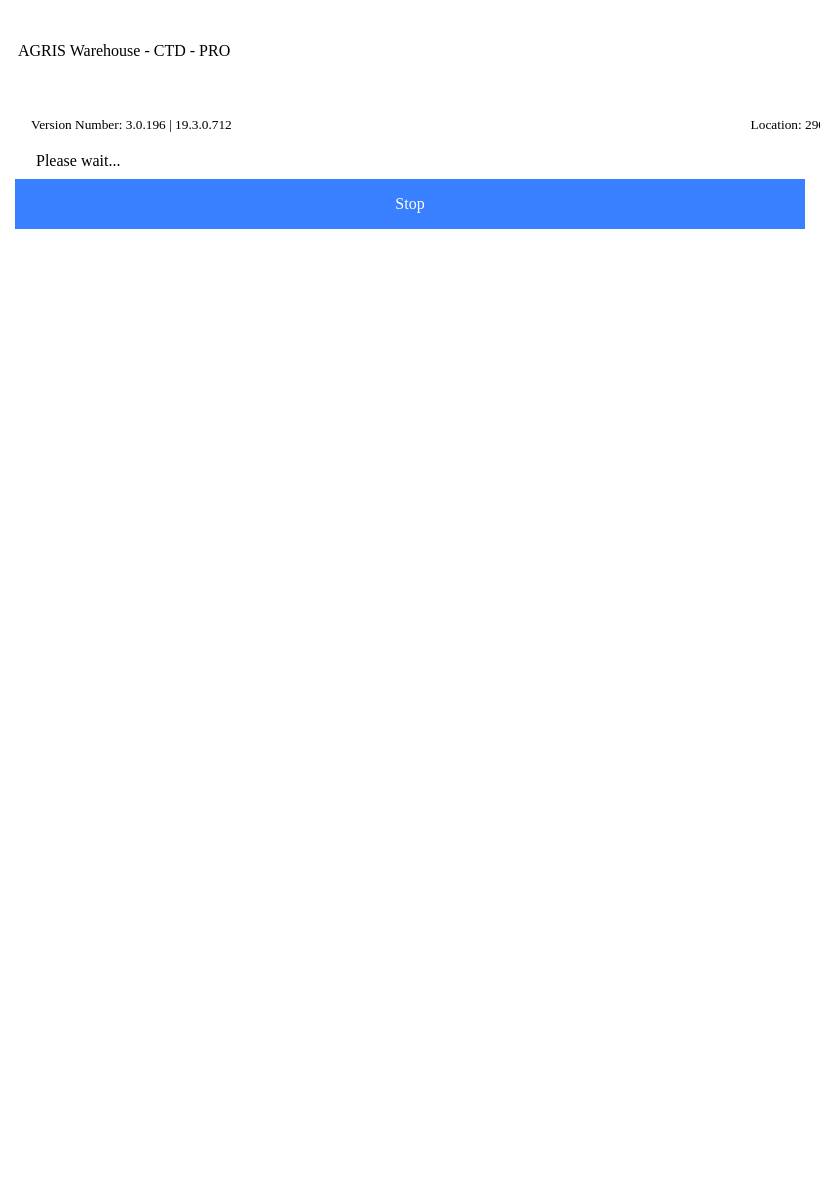 scroll, scrollTop: 32, scrollLeft: 0, axis: vertical 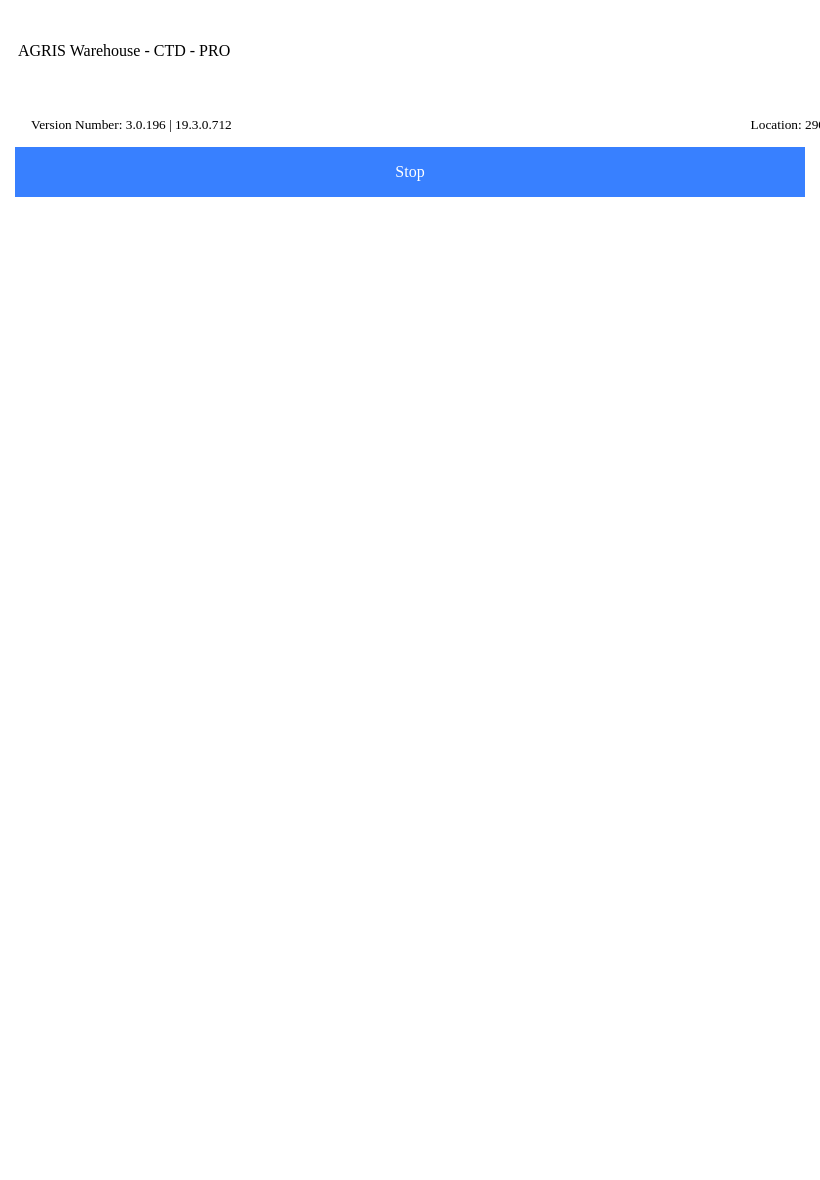 click on "Price: 100/LBS" at bounding box center (410, 952) 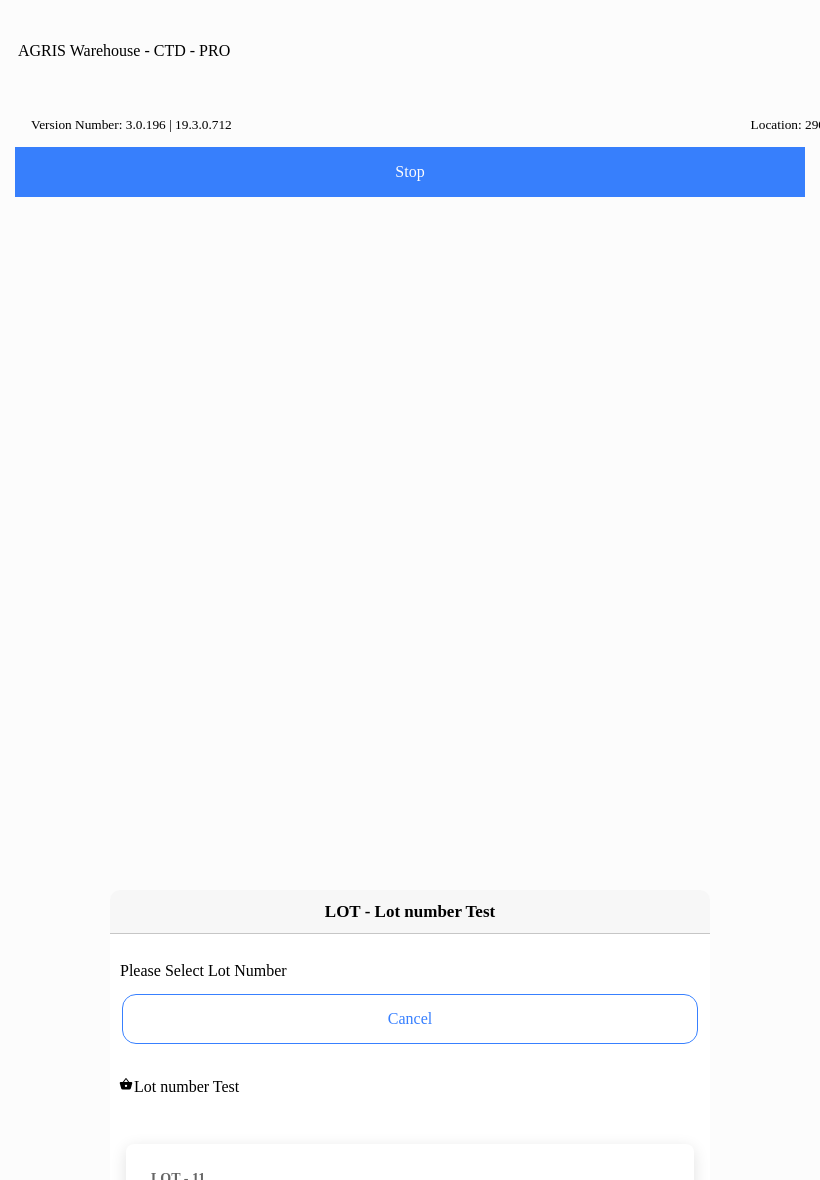 click on "On Hand: 49982" at bounding box center [410, 1201] 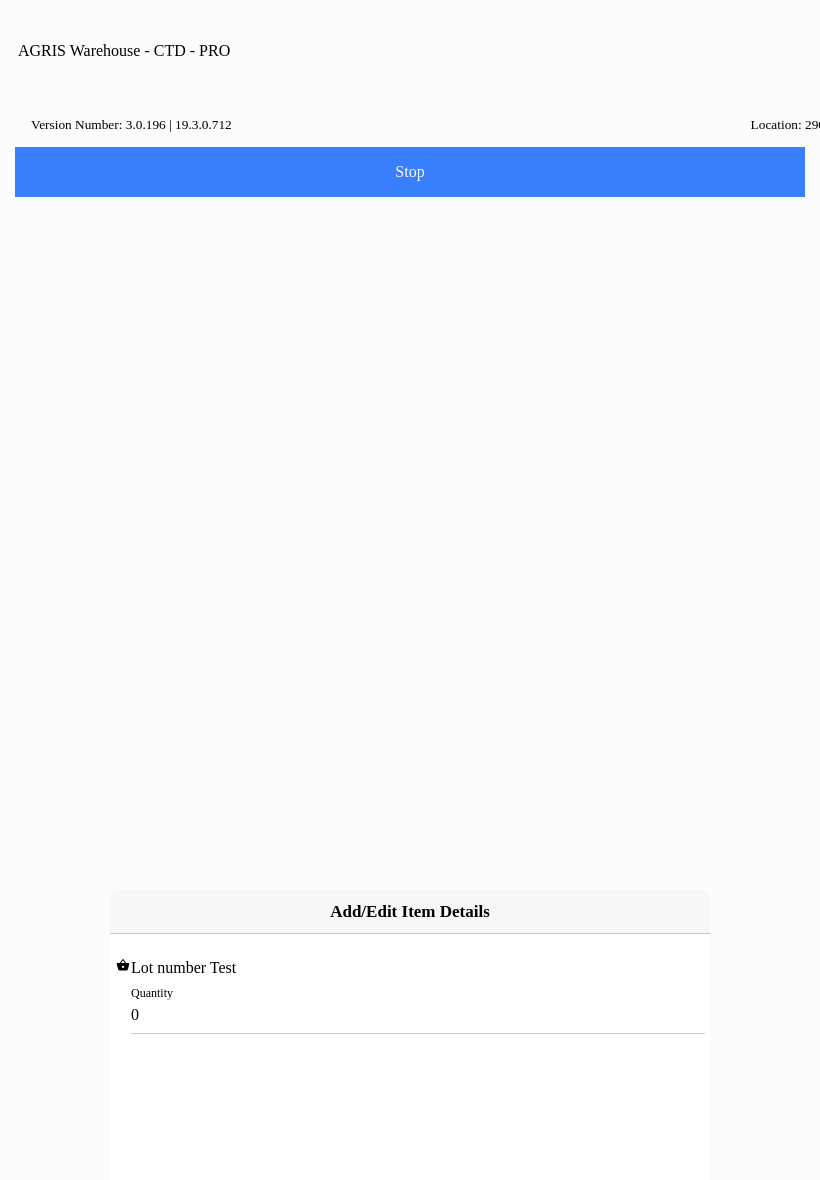 click on "0" at bounding box center [410, 1014] 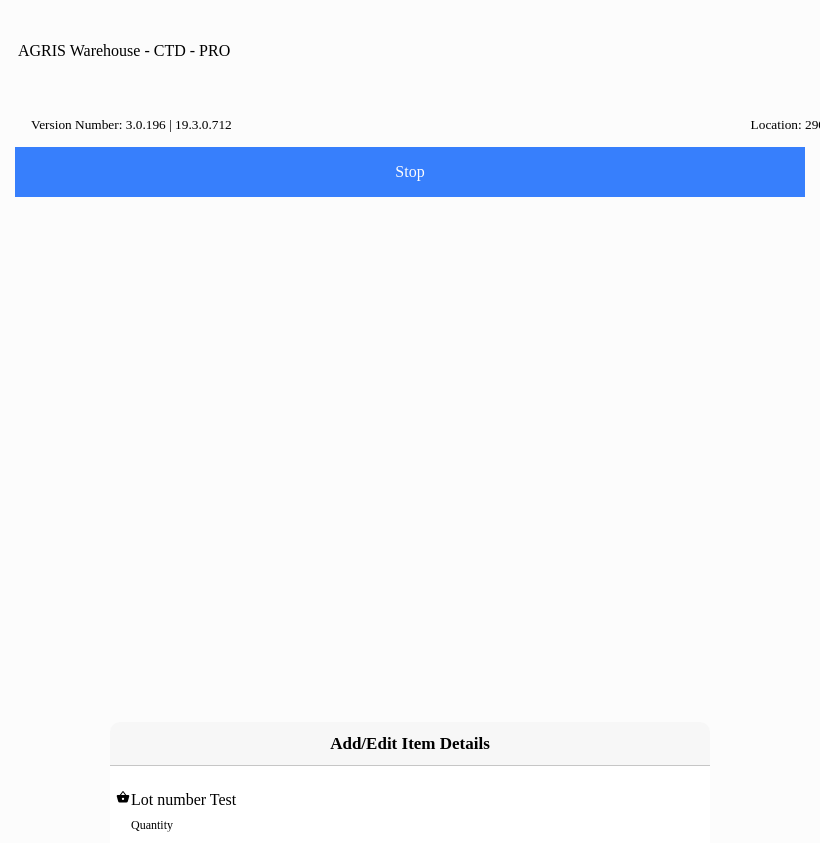 type on "6" 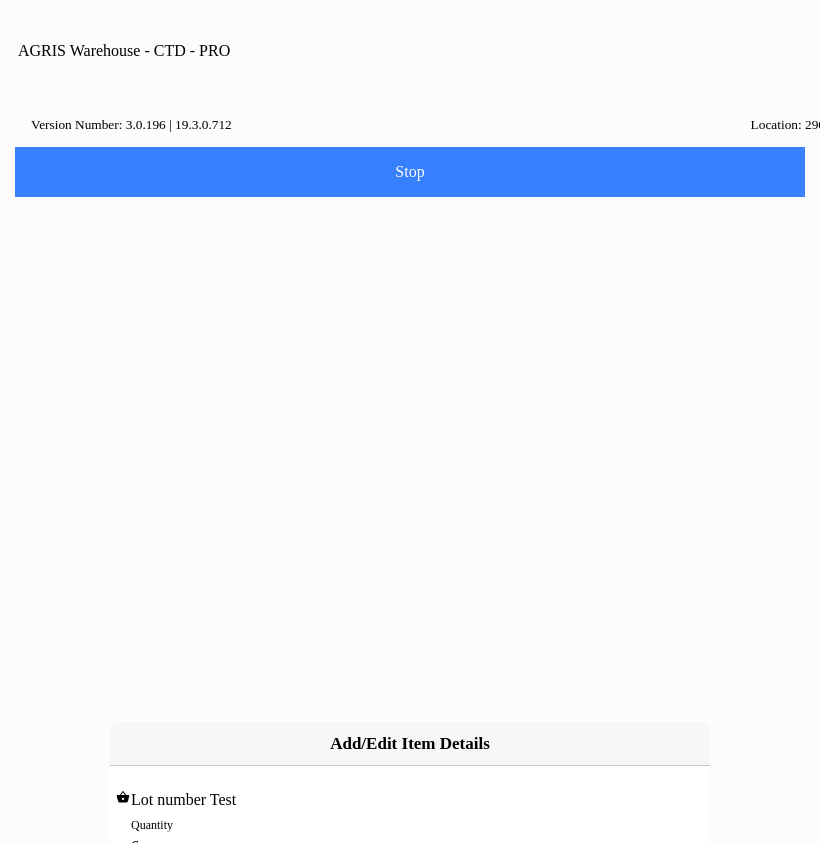 click on "Add" at bounding box center [0, 0] 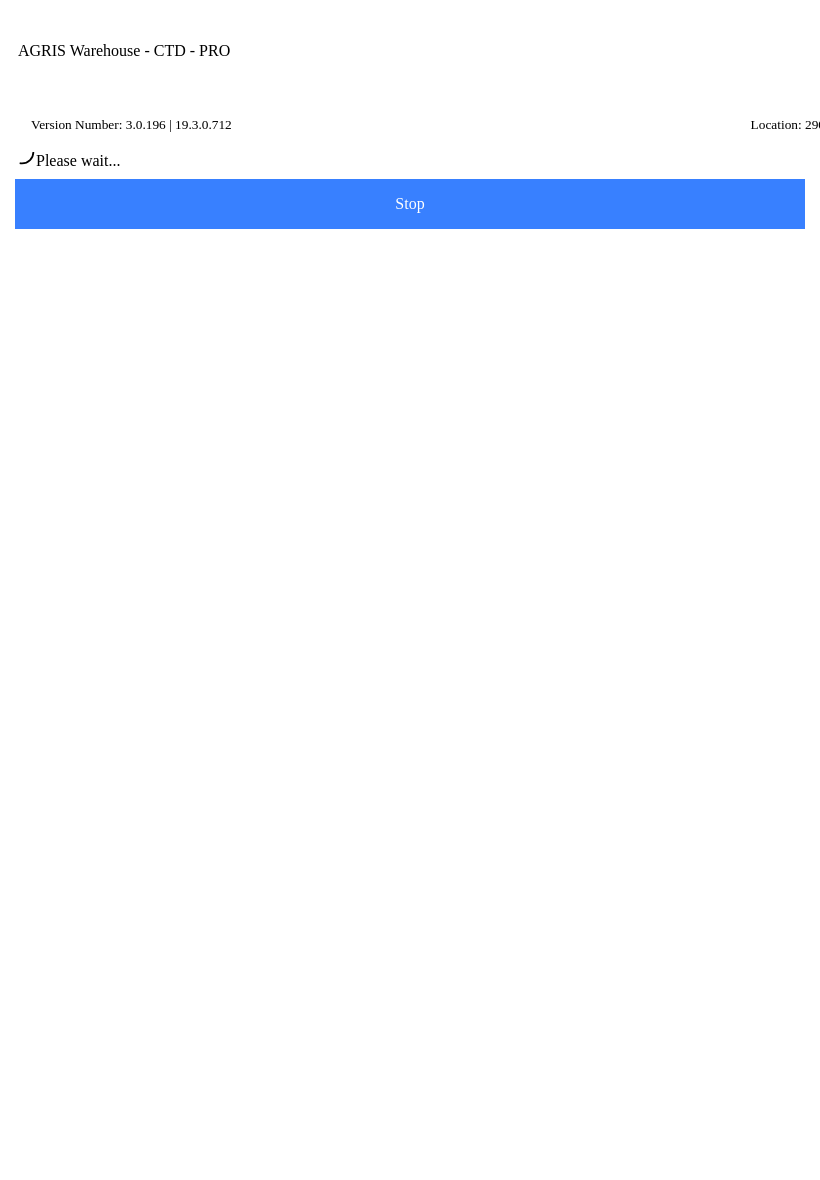 scroll, scrollTop: 1, scrollLeft: 0, axis: vertical 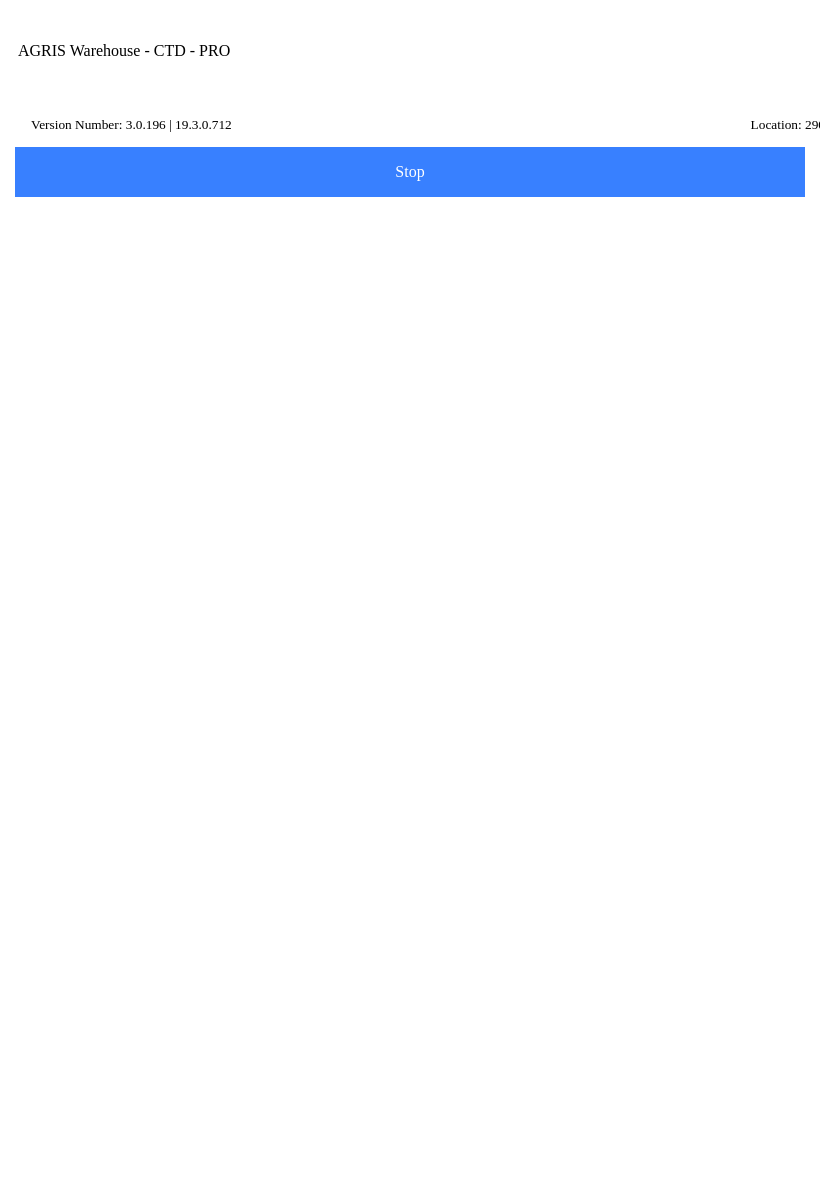 click on "Add Items" at bounding box center [410, 681] 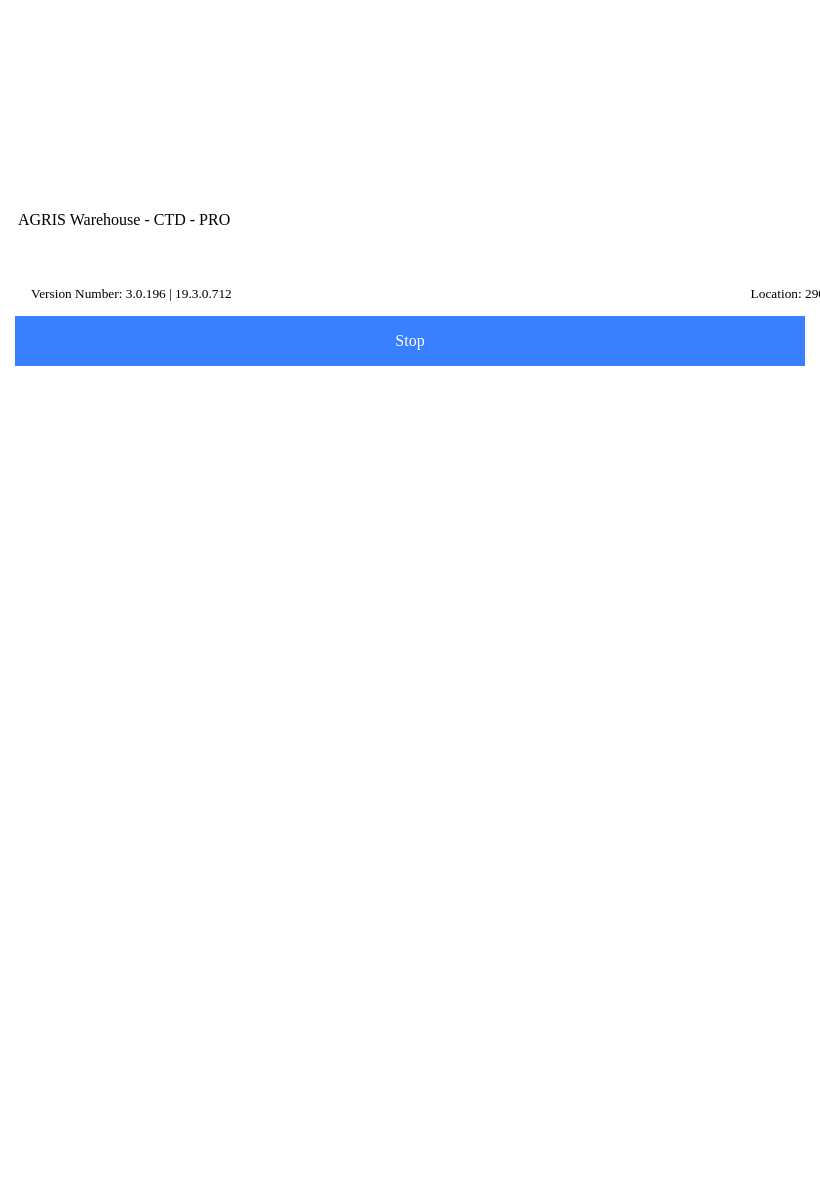 scroll, scrollTop: 432, scrollLeft: 0, axis: vertical 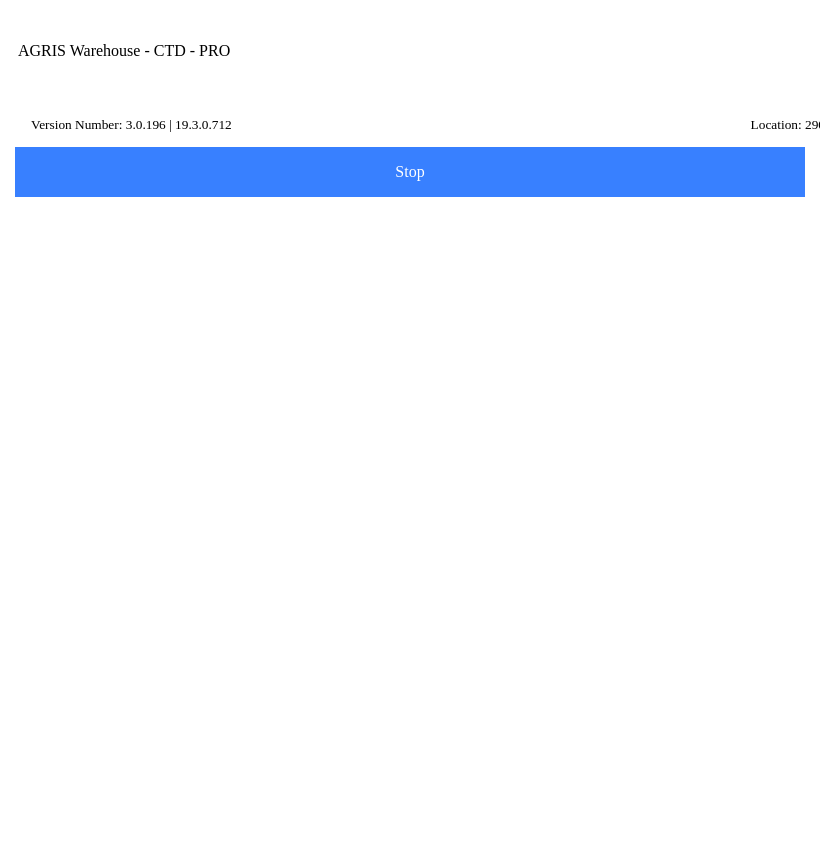 type on "lot" 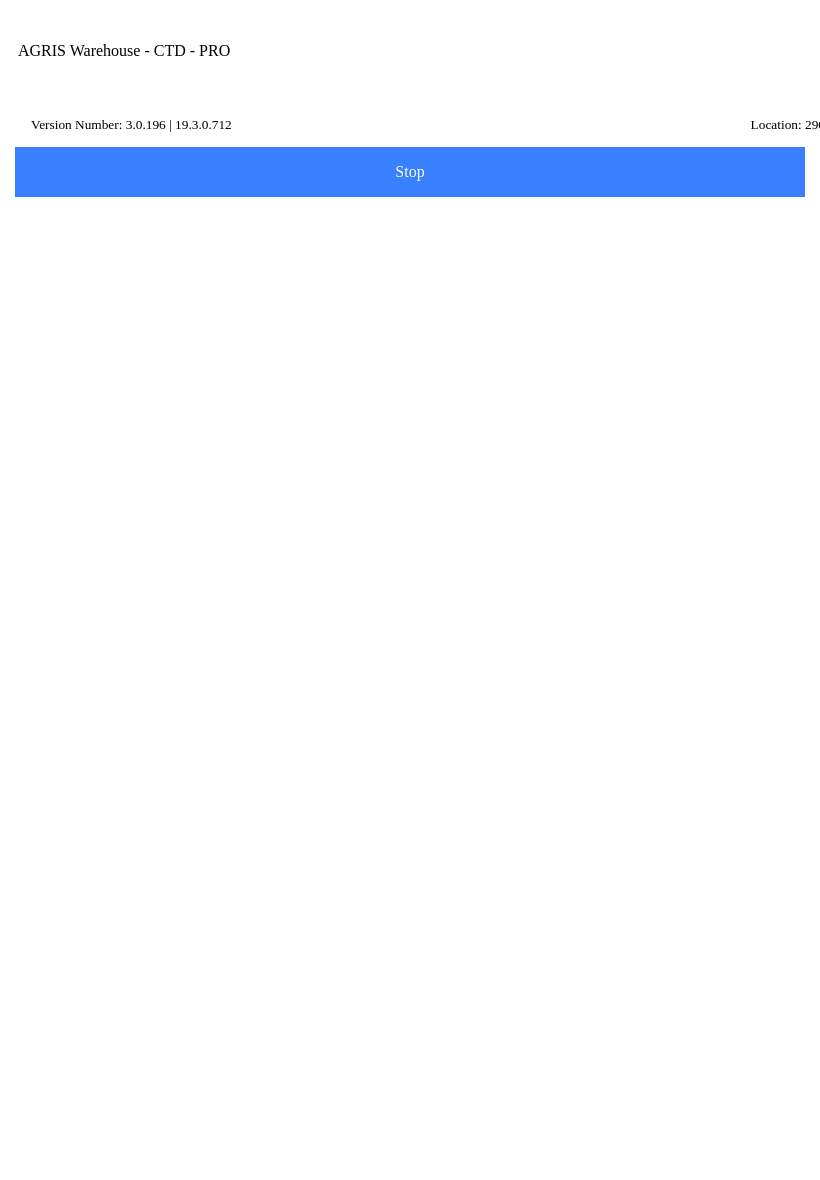 scroll, scrollTop: 297, scrollLeft: 0, axis: vertical 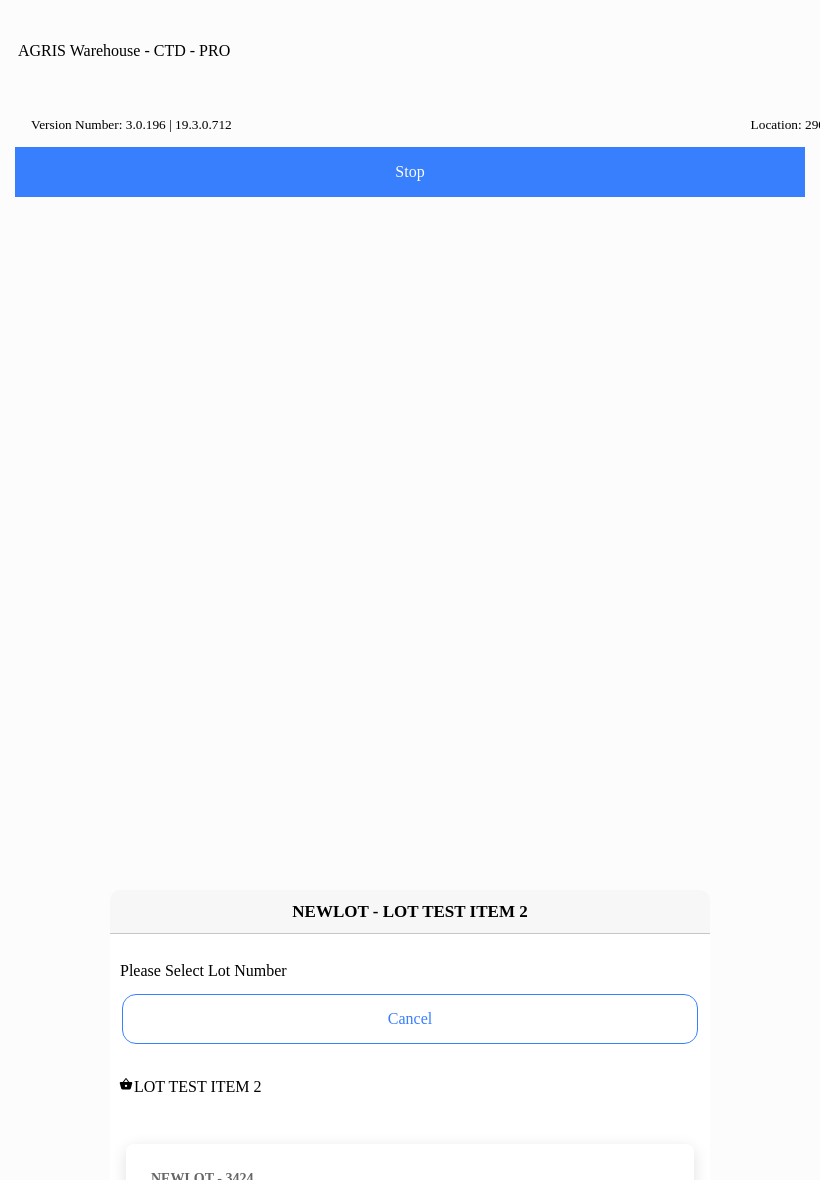 click on "On Hand: -55872" at bounding box center [410, 1201] 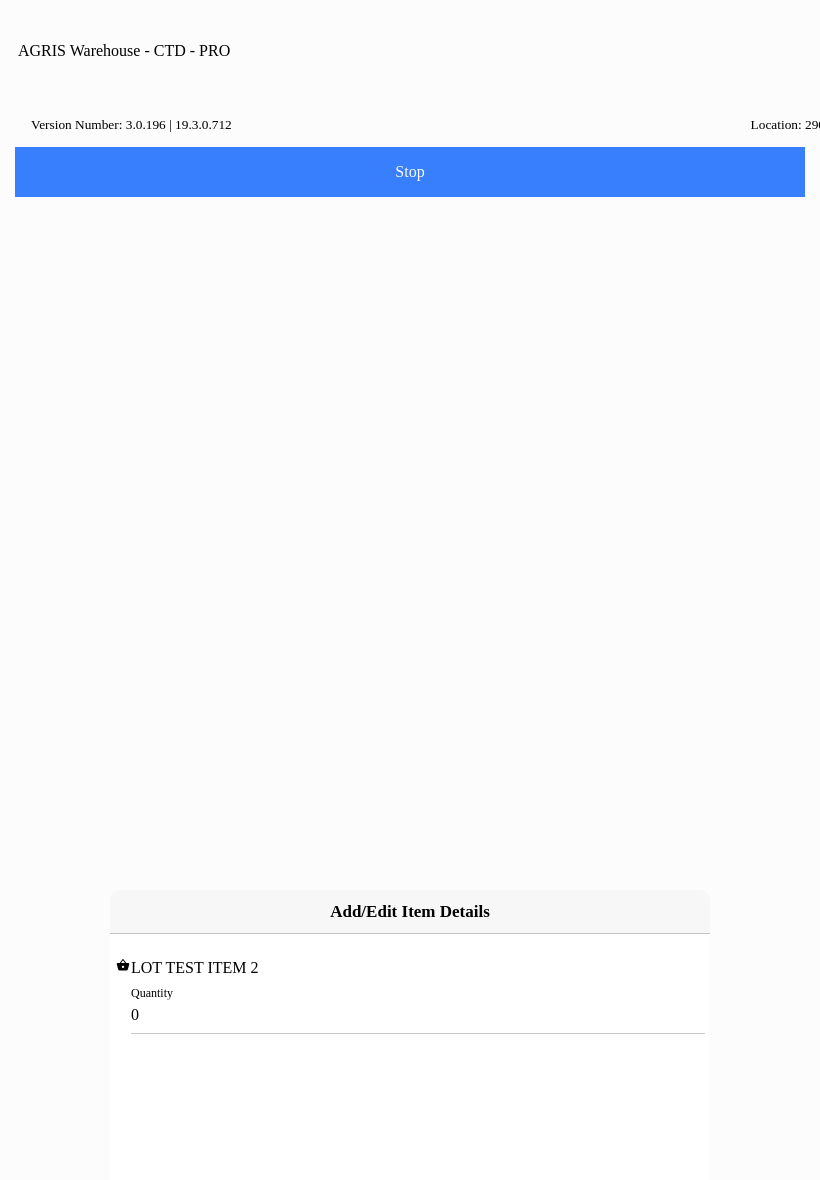 click on "0" at bounding box center [410, 1014] 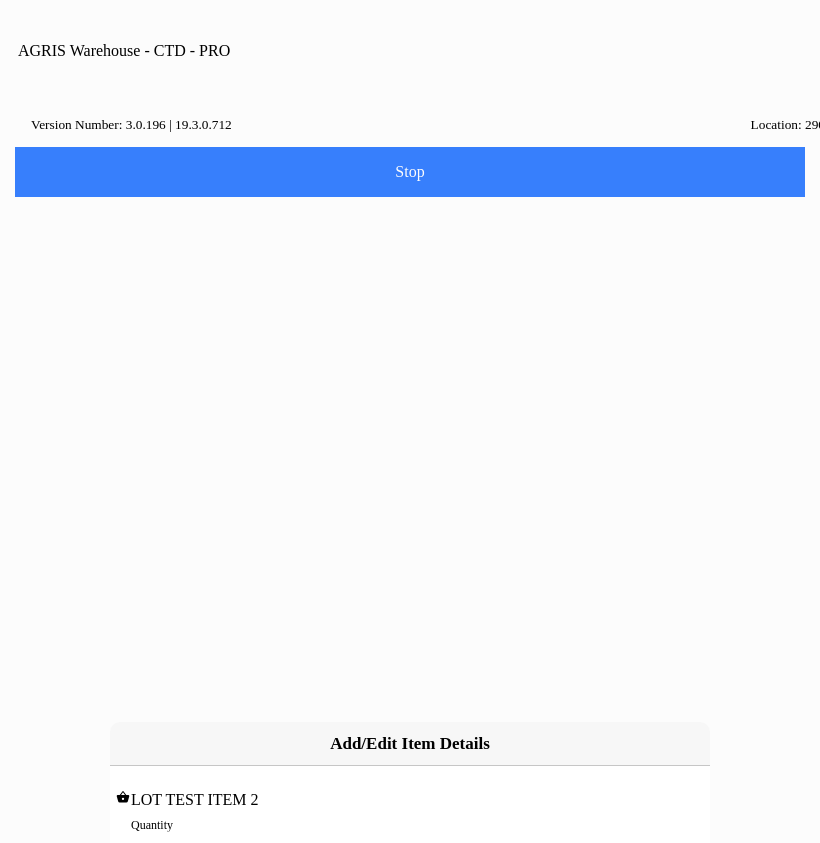 type on "6" 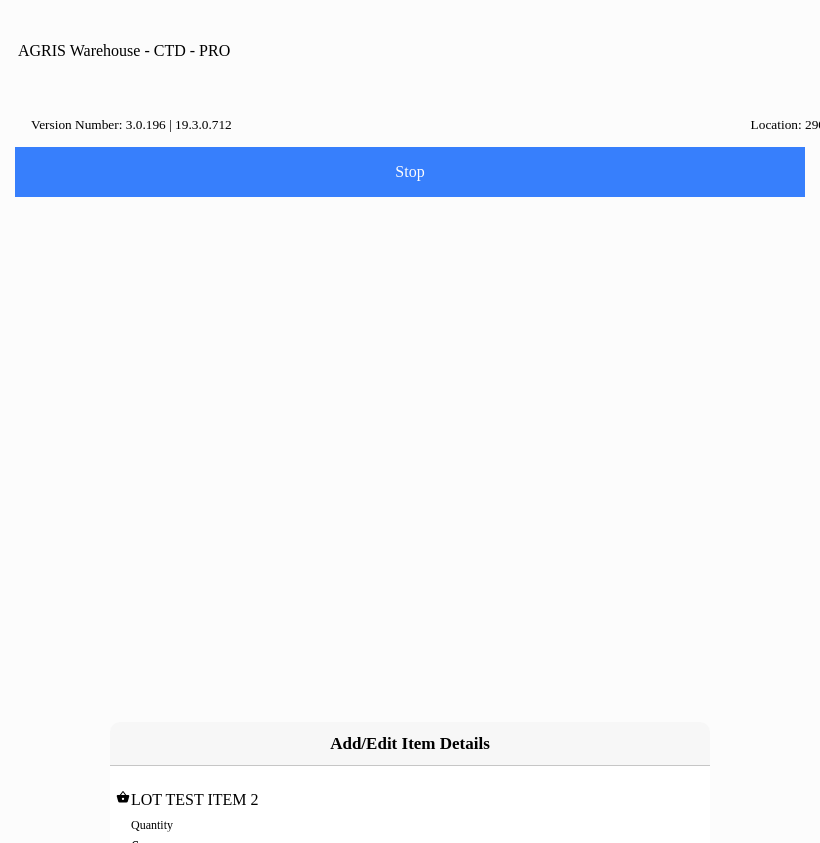 click on "Add" at bounding box center (0, 0) 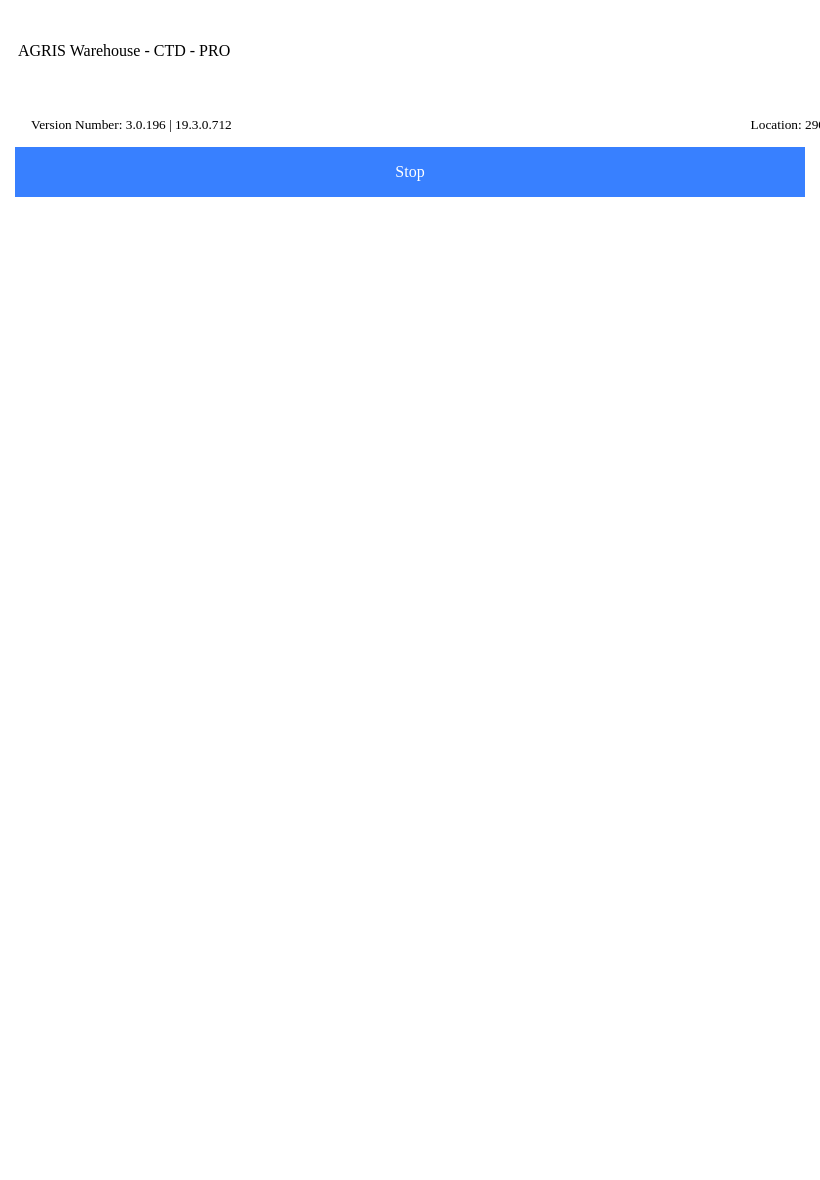 scroll, scrollTop: 1, scrollLeft: 0, axis: vertical 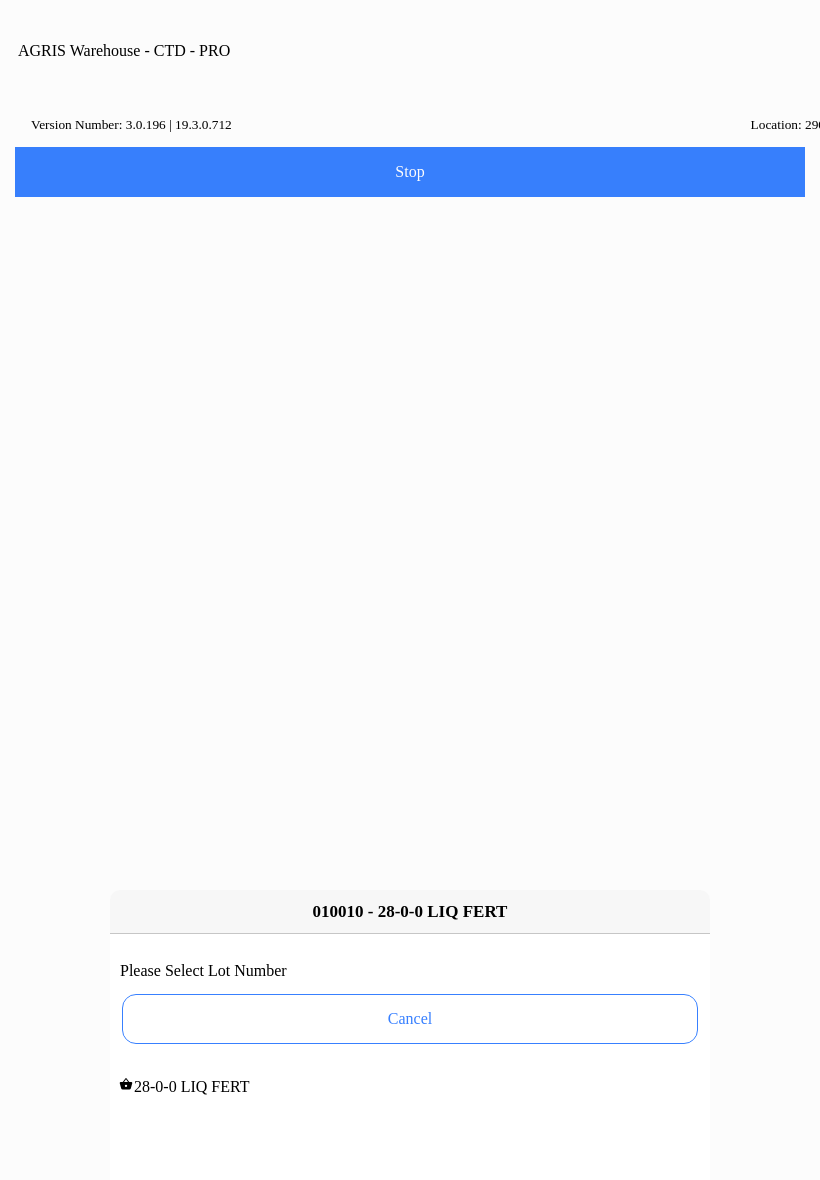 click on "Cancel" at bounding box center (410, 1019) 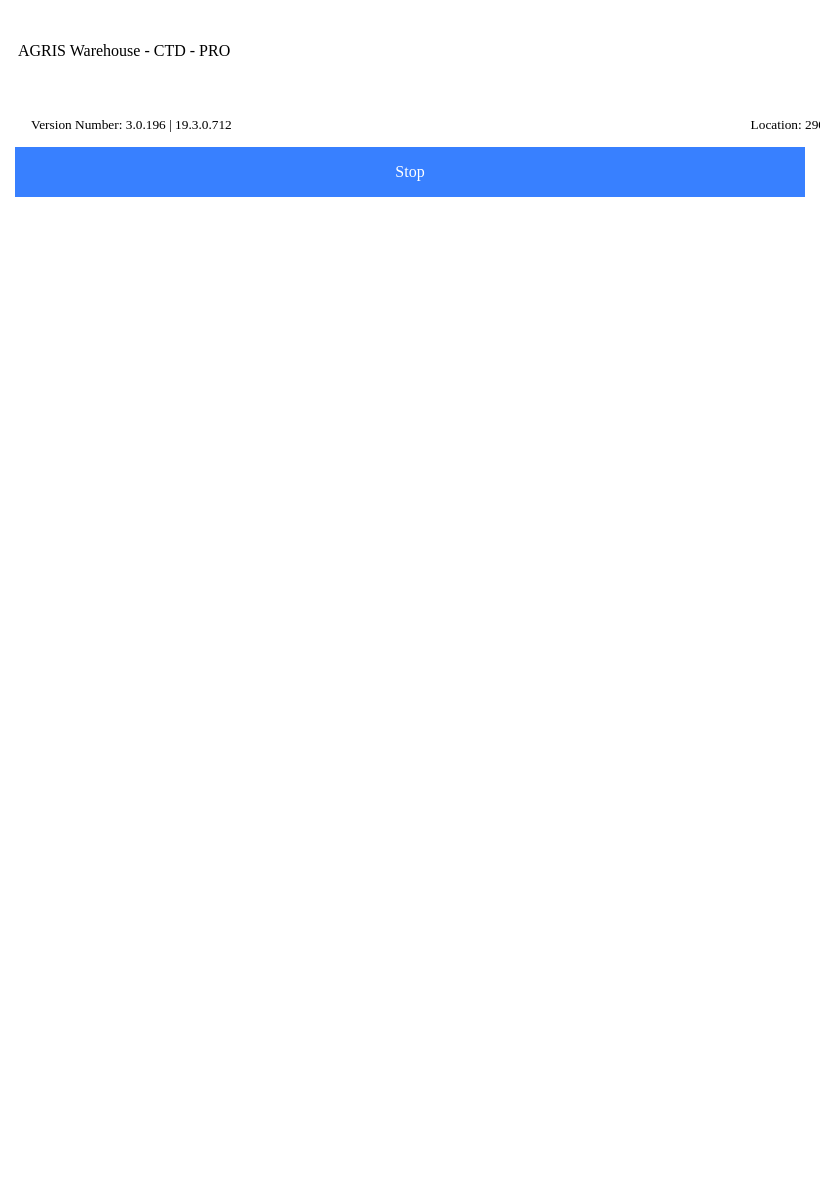 click on "Complete" at bounding box center (410, 852) 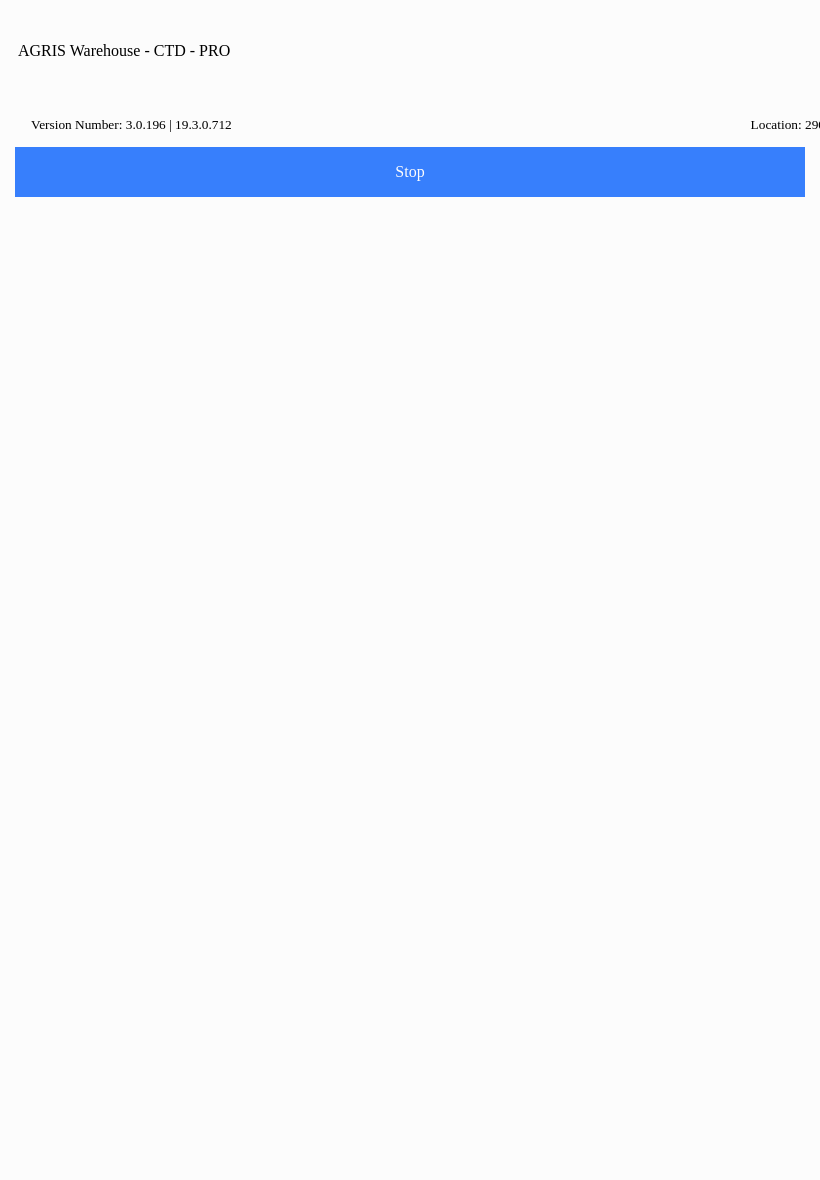 click at bounding box center (410, 590) 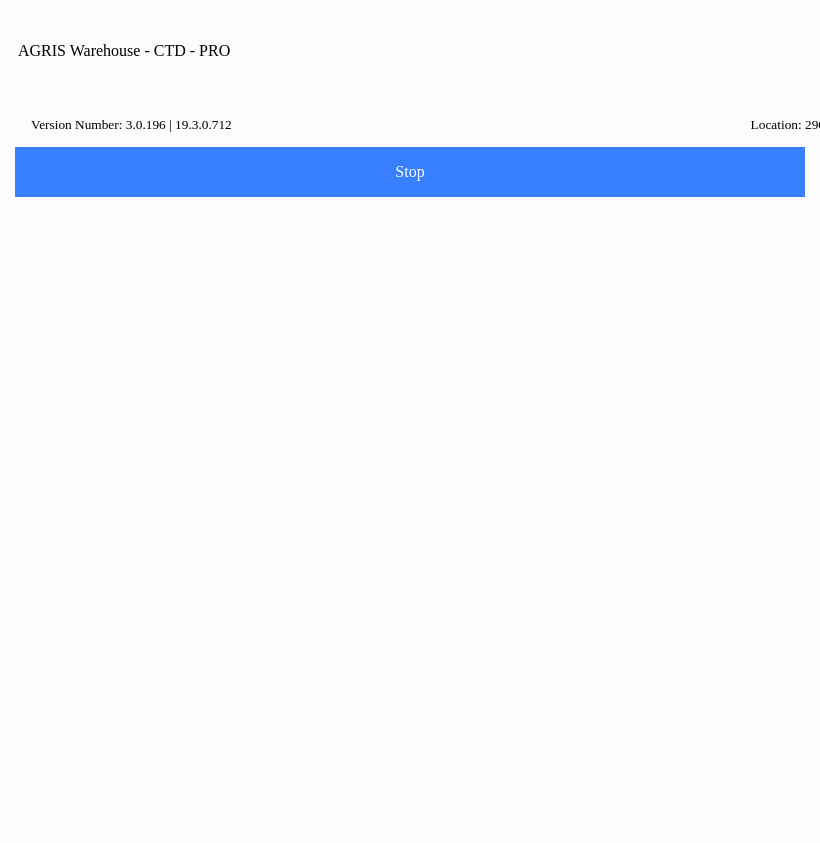 click on "Login" at bounding box center [472, 482] 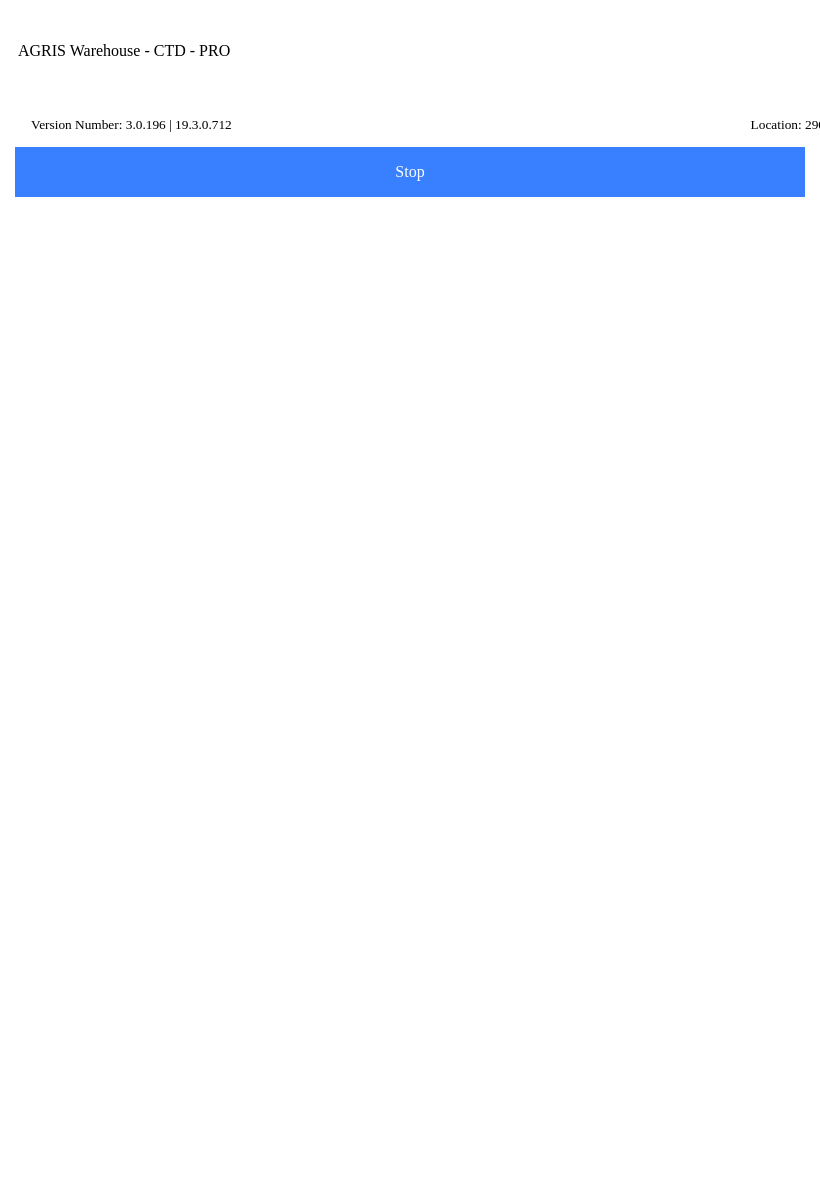 click on "Staging Complete" at bounding box center (0, 0) 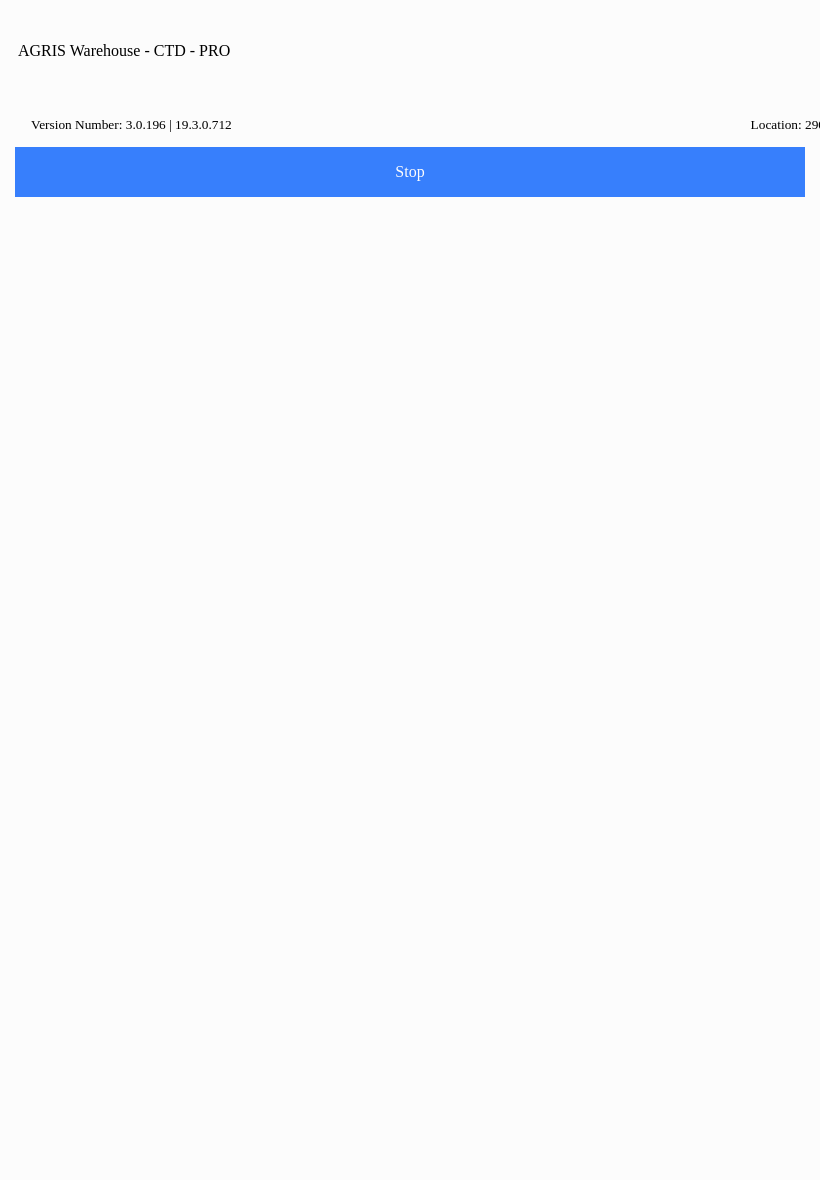 click on "Ok" at bounding box center [410, 640] 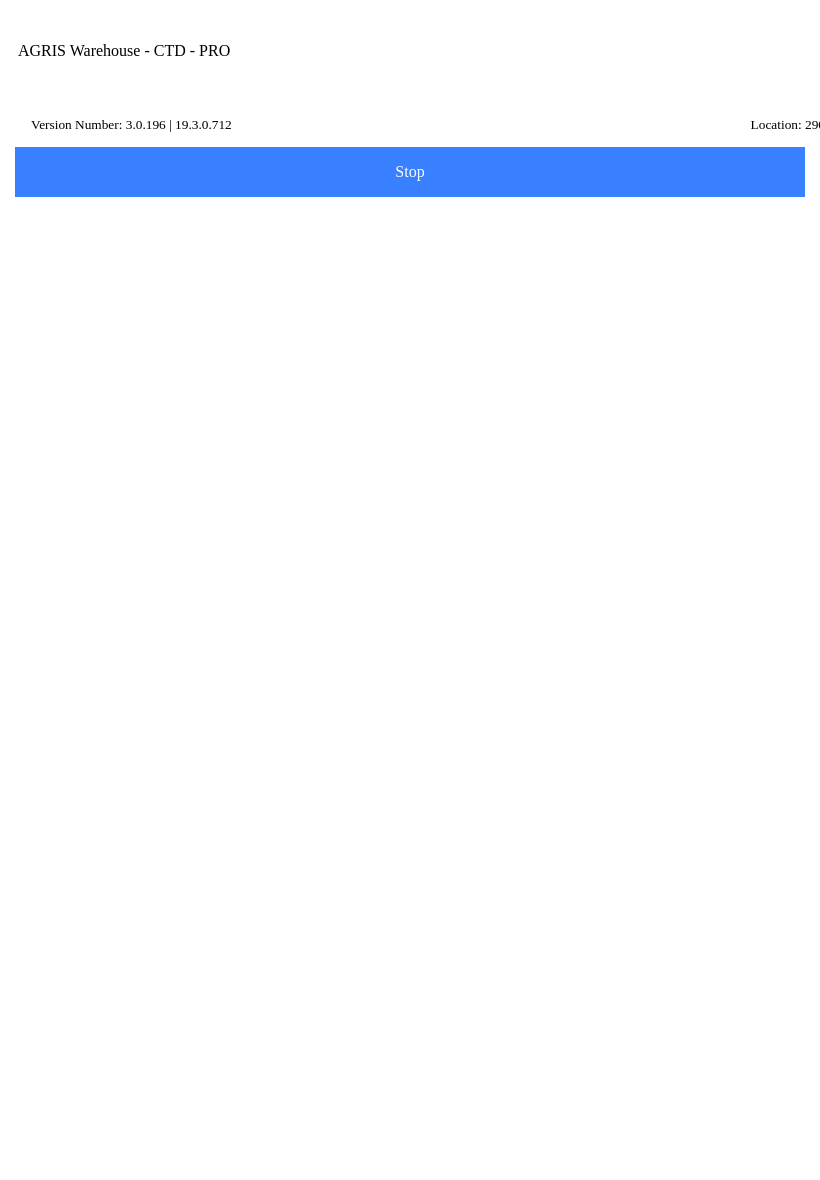 click 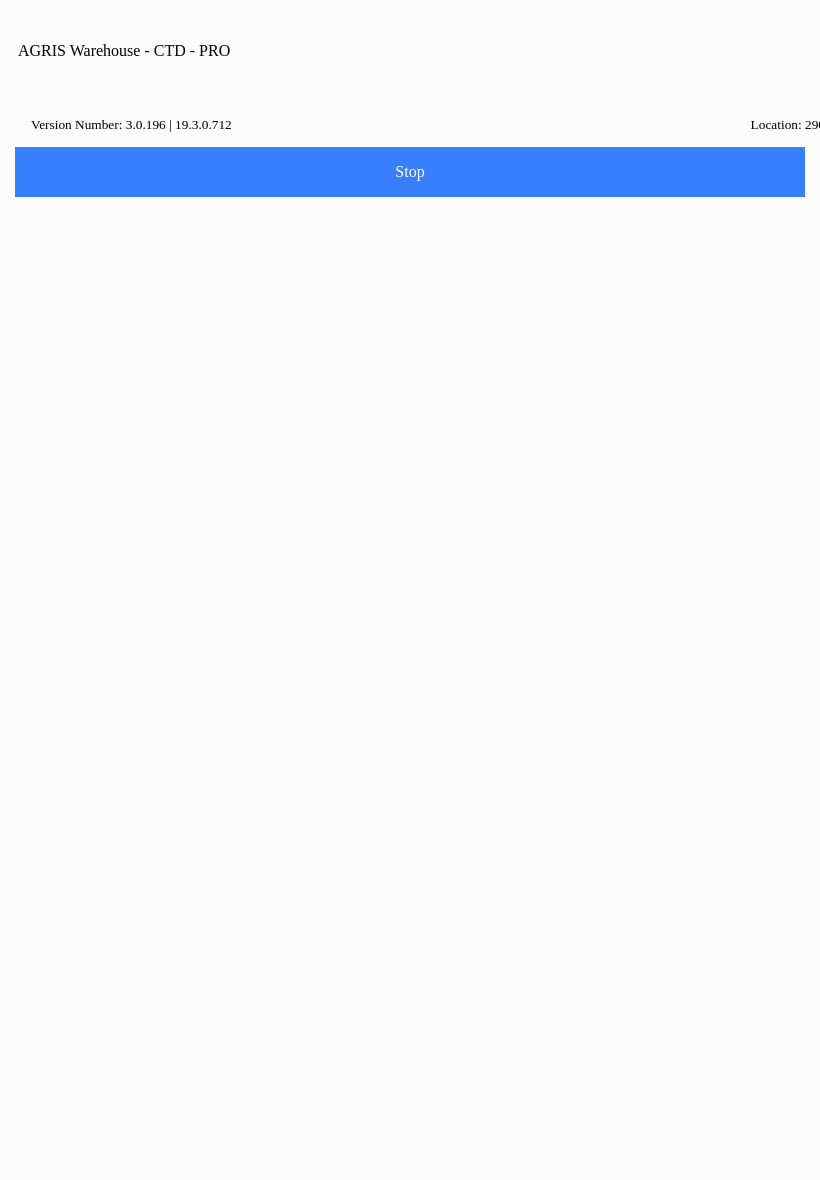 click on "Cancel" at bounding box center [347, 650] 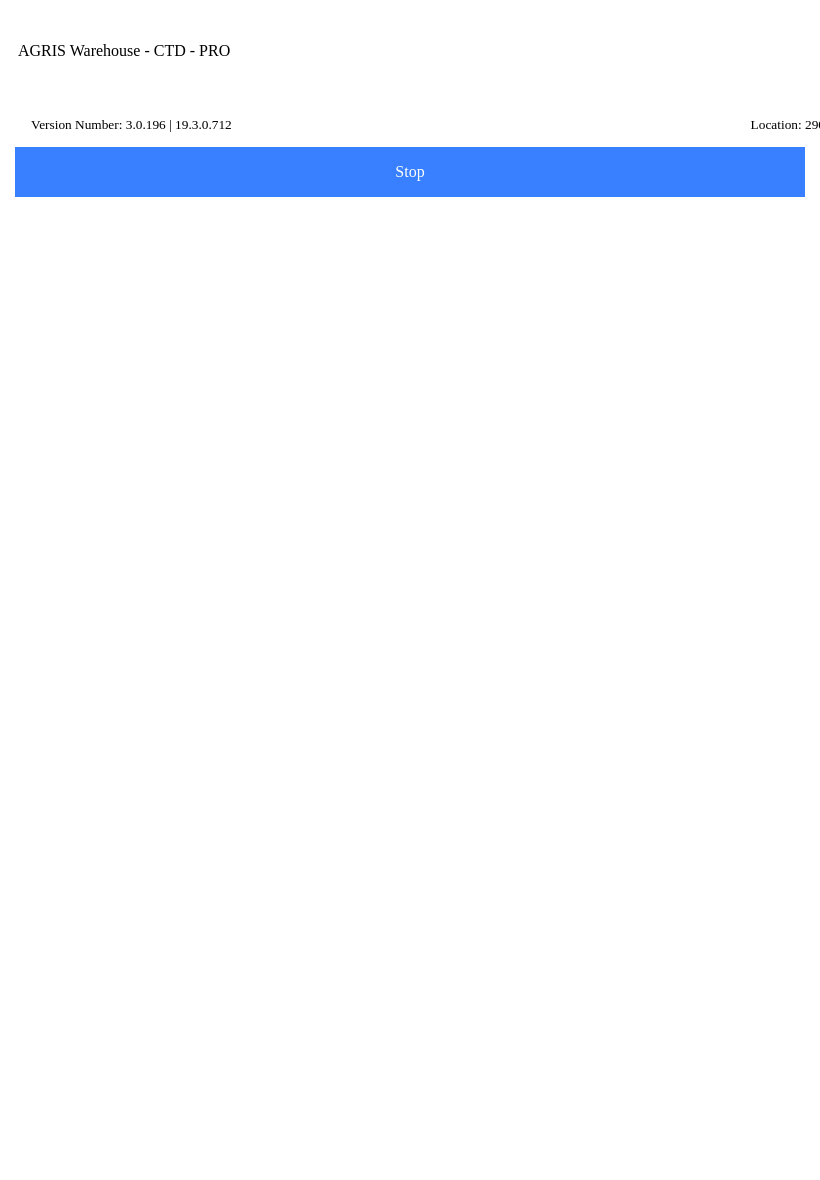 click on "F30785" at bounding box center (210, 200) 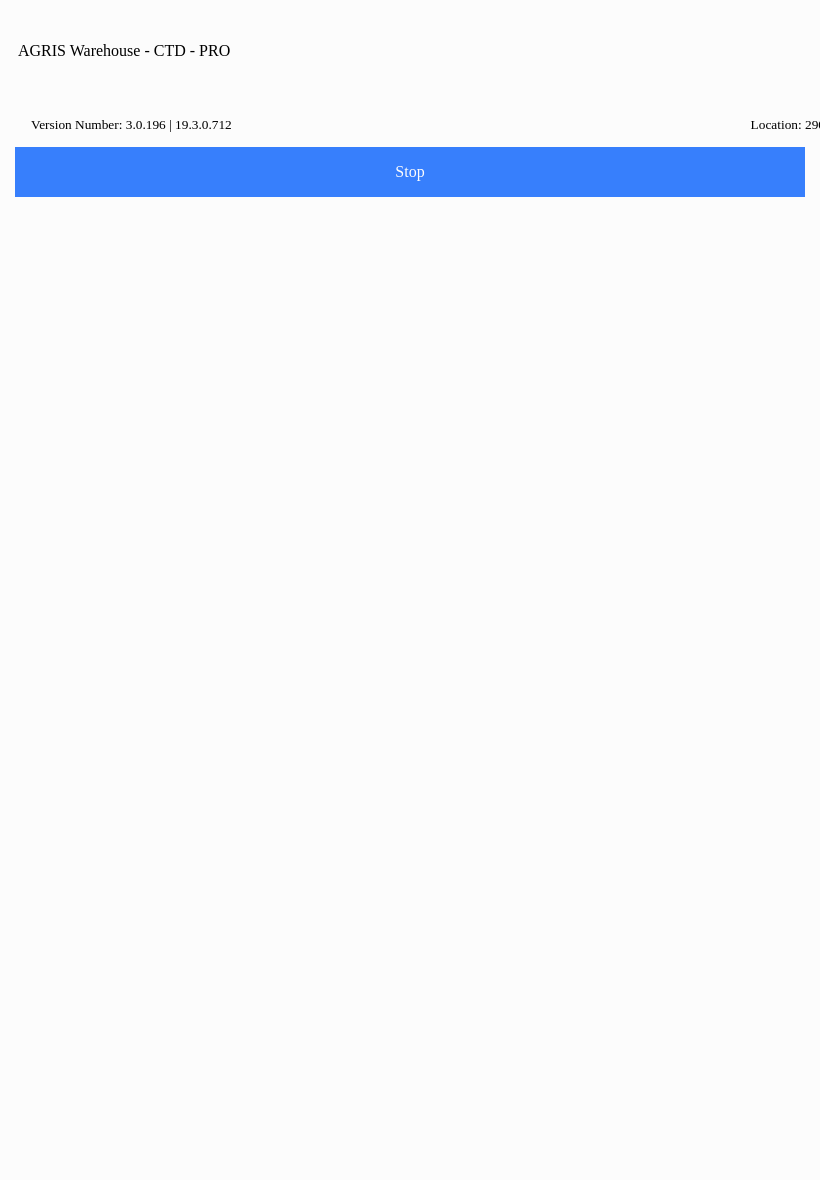 click on "Cancel" at bounding box center [347, 650] 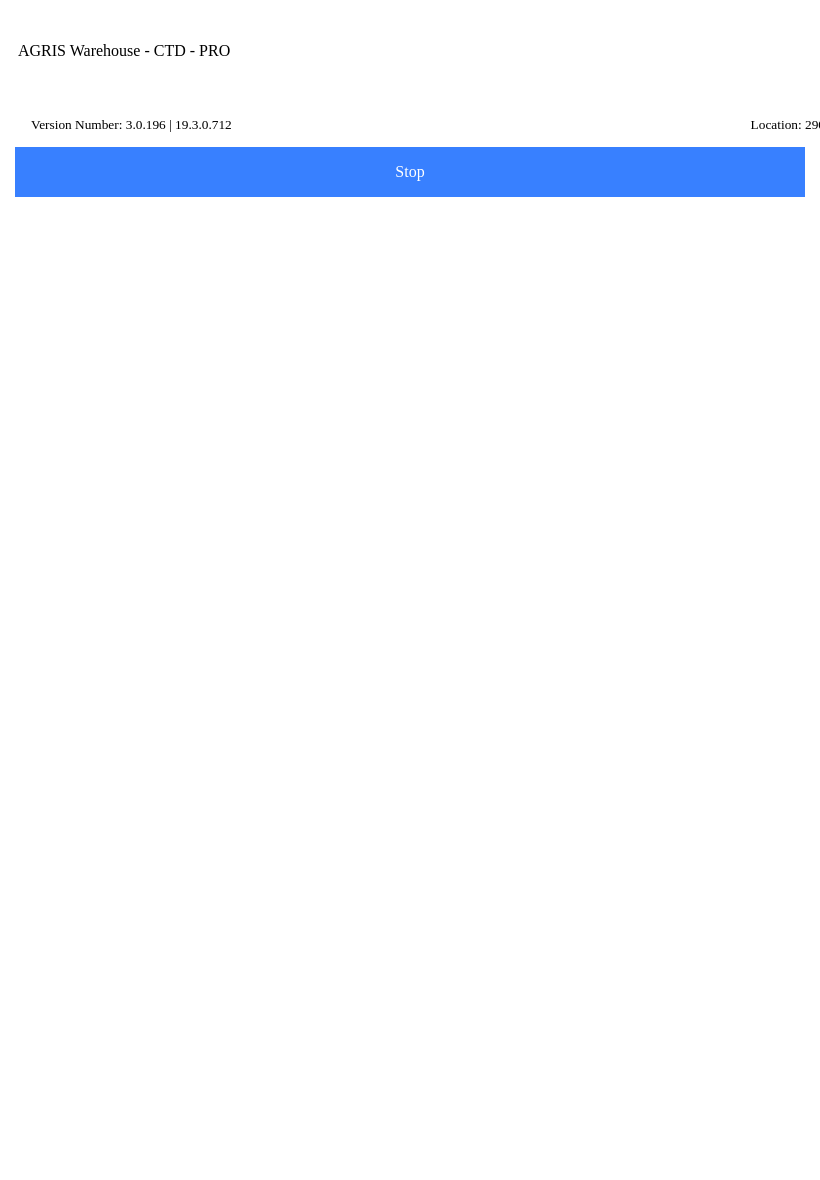 click on "F30785" at bounding box center [210, 200] 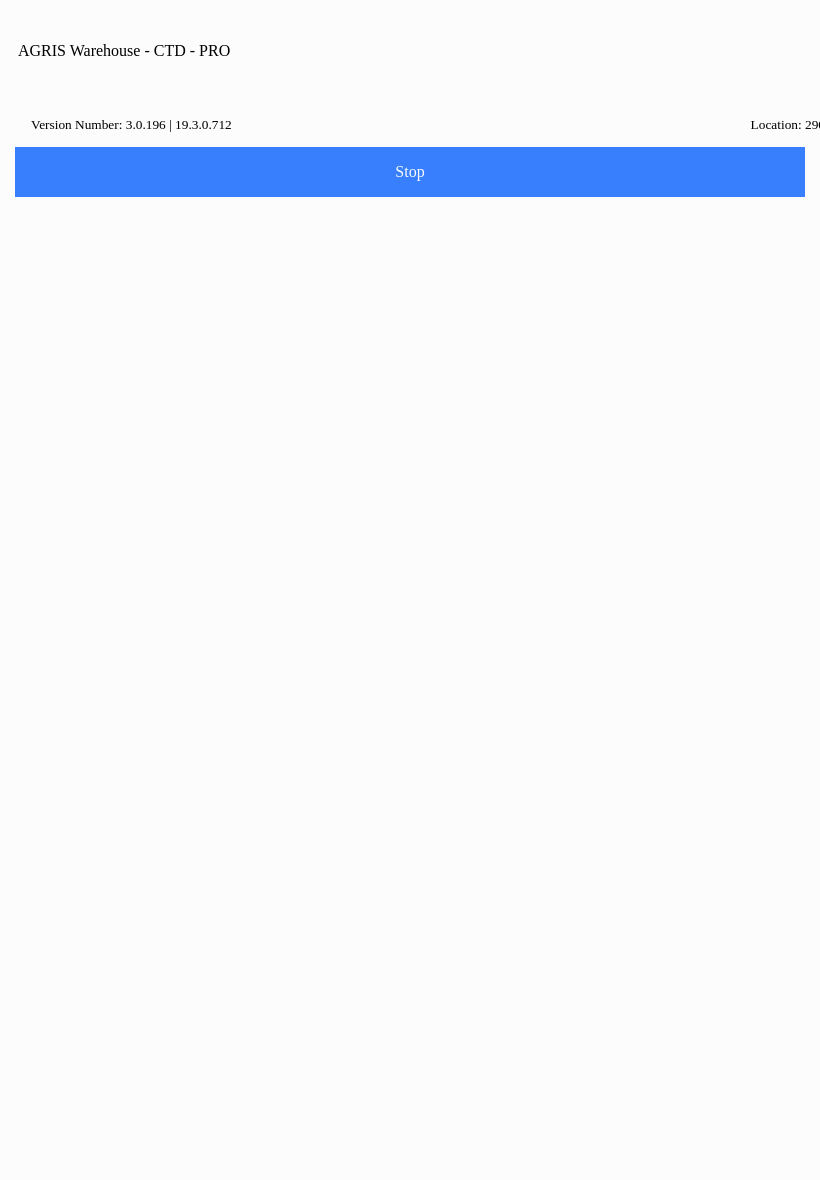 click on "Cancel" at bounding box center [347, 650] 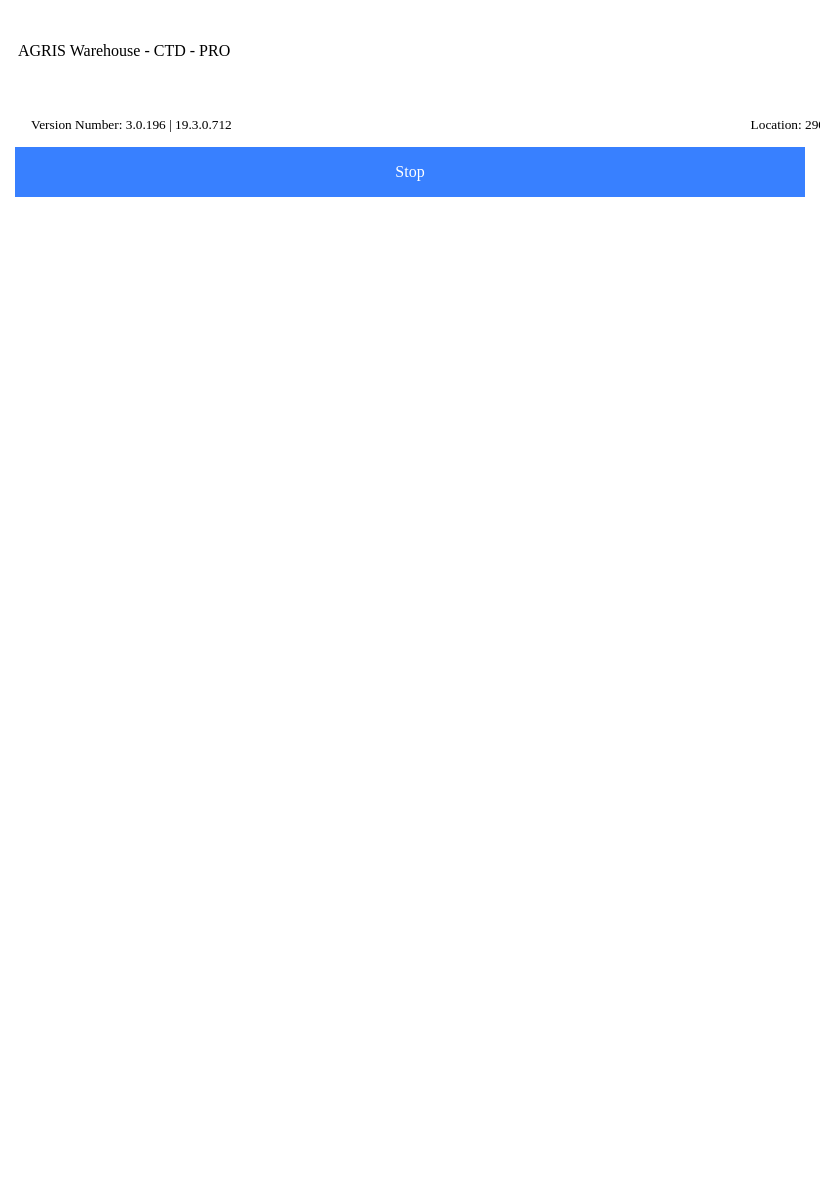 click on "F30785" at bounding box center (210, 200) 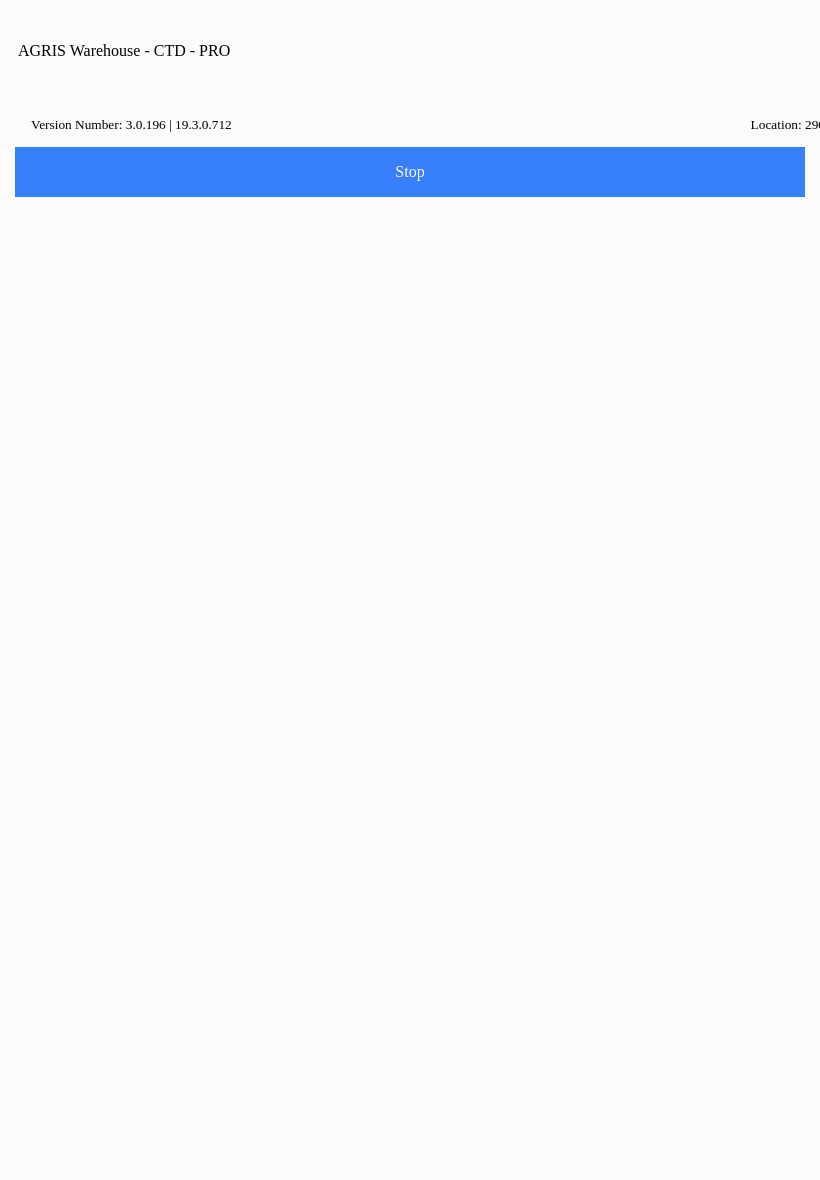 click on "Cancel" at bounding box center [347, 650] 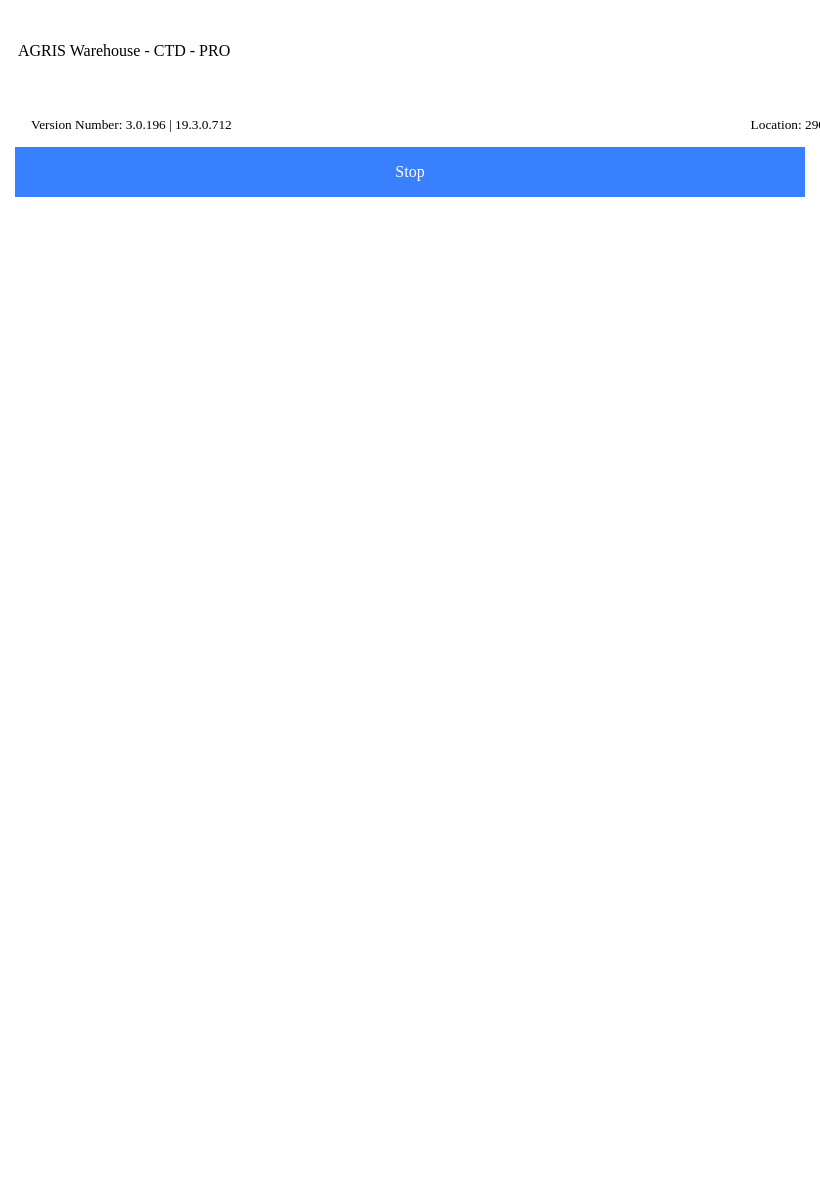 click on "F30785" at bounding box center (210, 200) 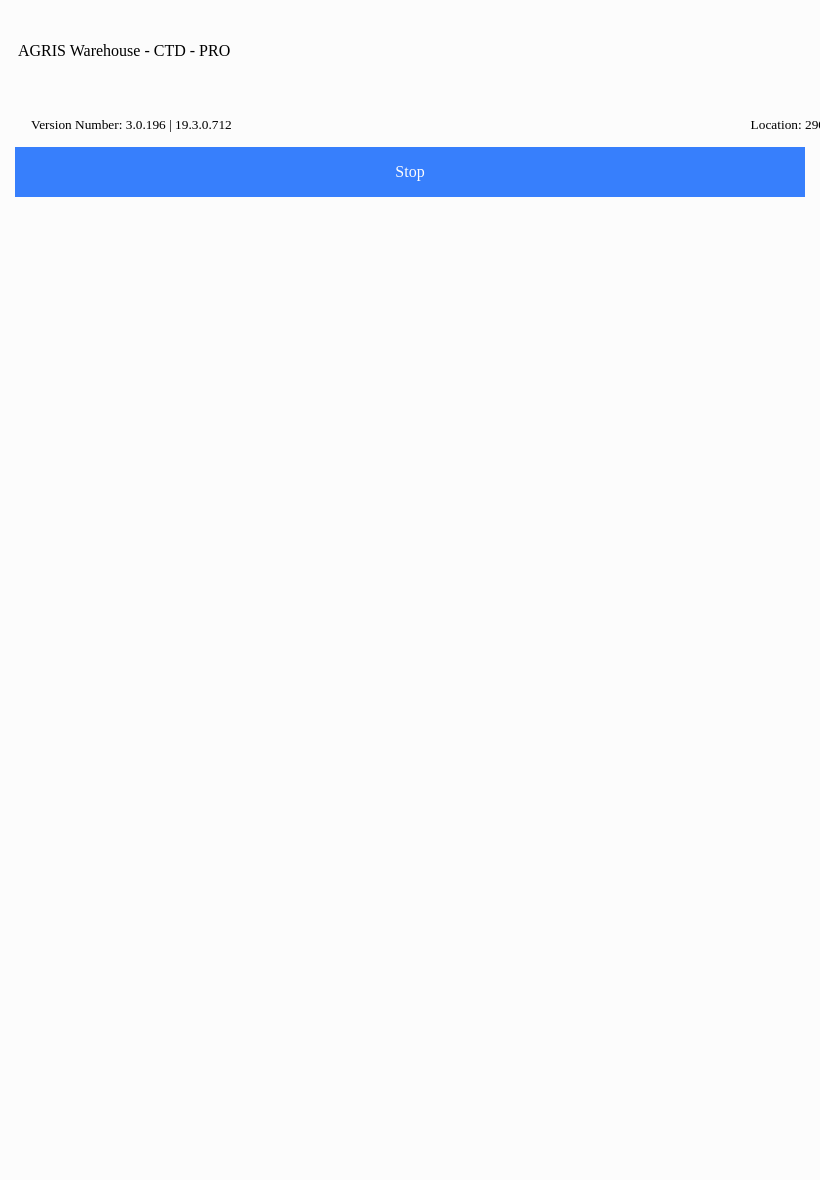 click at bounding box center [410, 590] 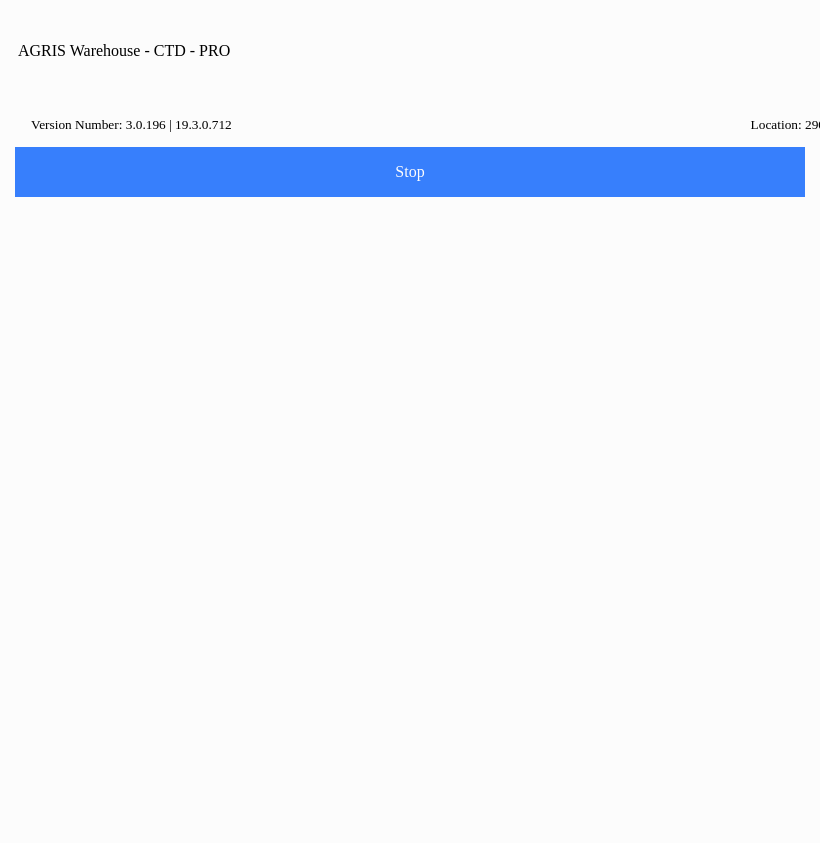 click at bounding box center [410, 421] 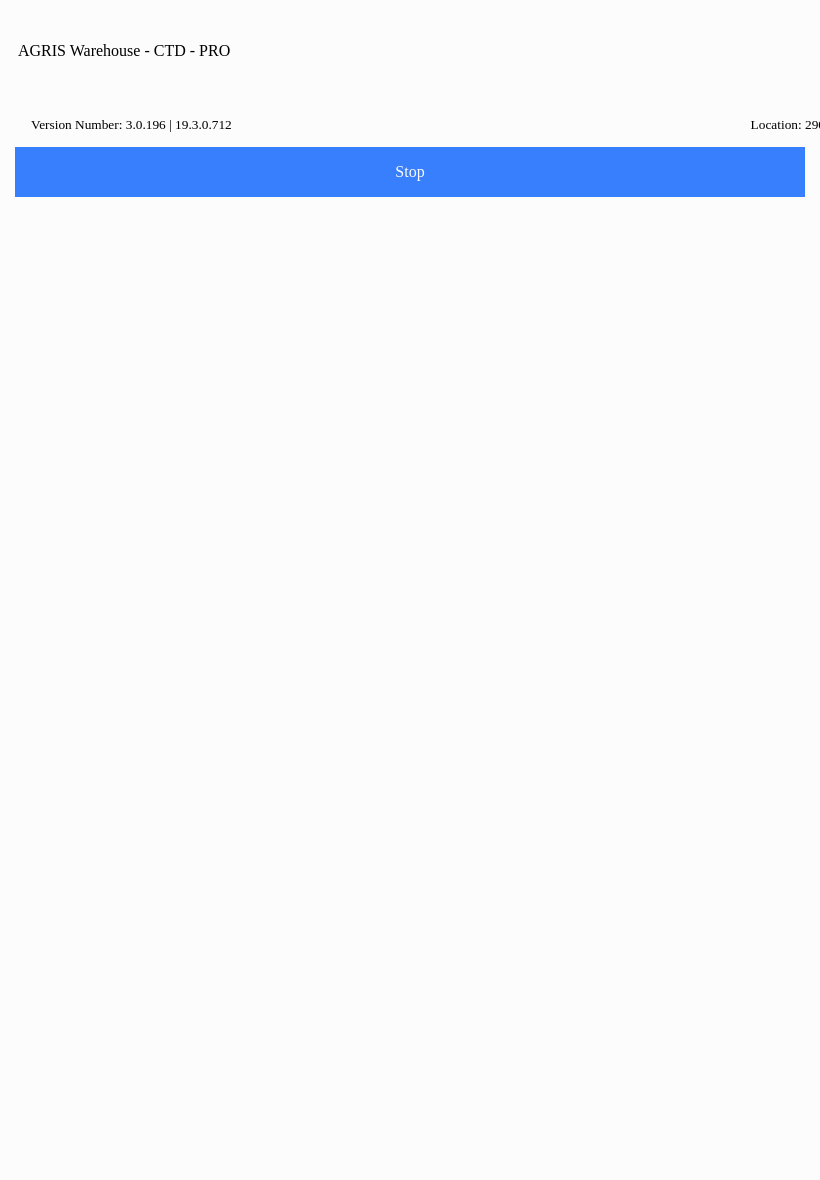 click at bounding box center [410, 590] 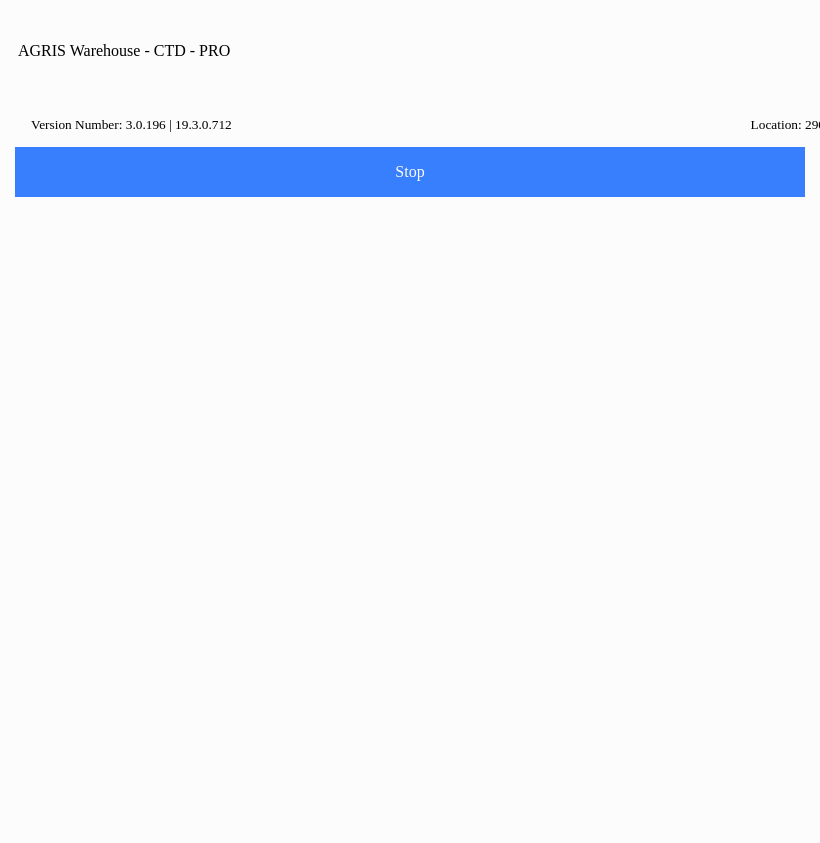 click on "Login" at bounding box center (472, 482) 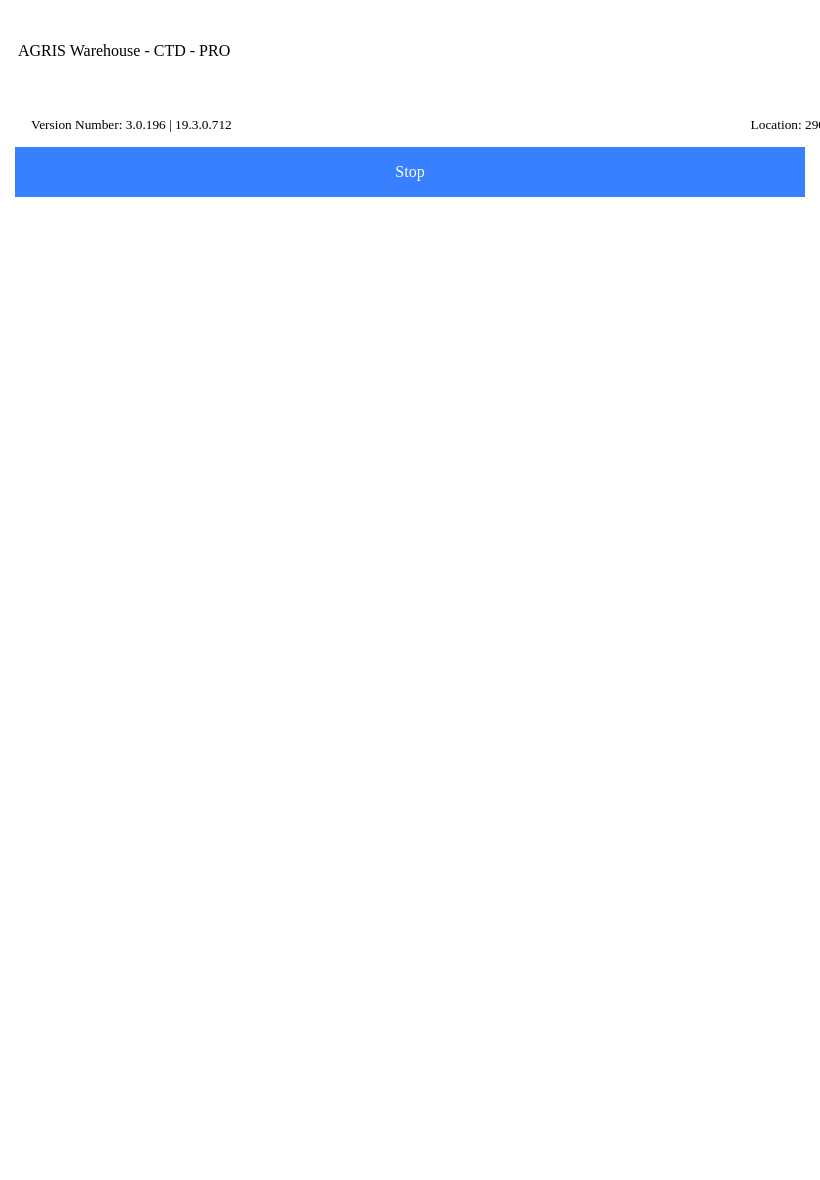 click on "Complete" 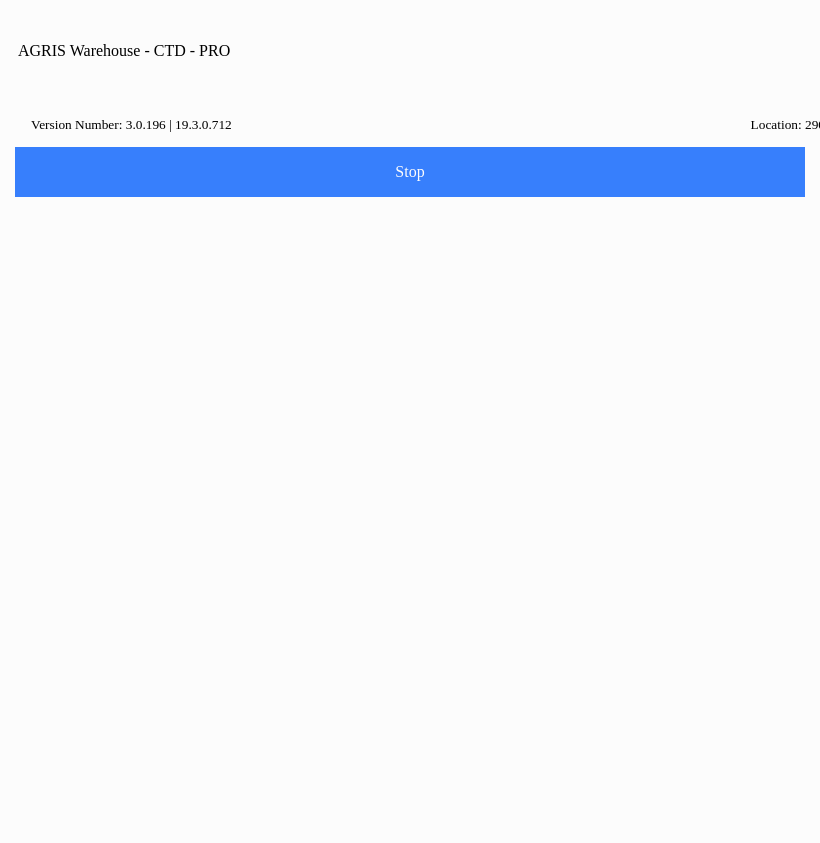 click on "Login" at bounding box center [472, 482] 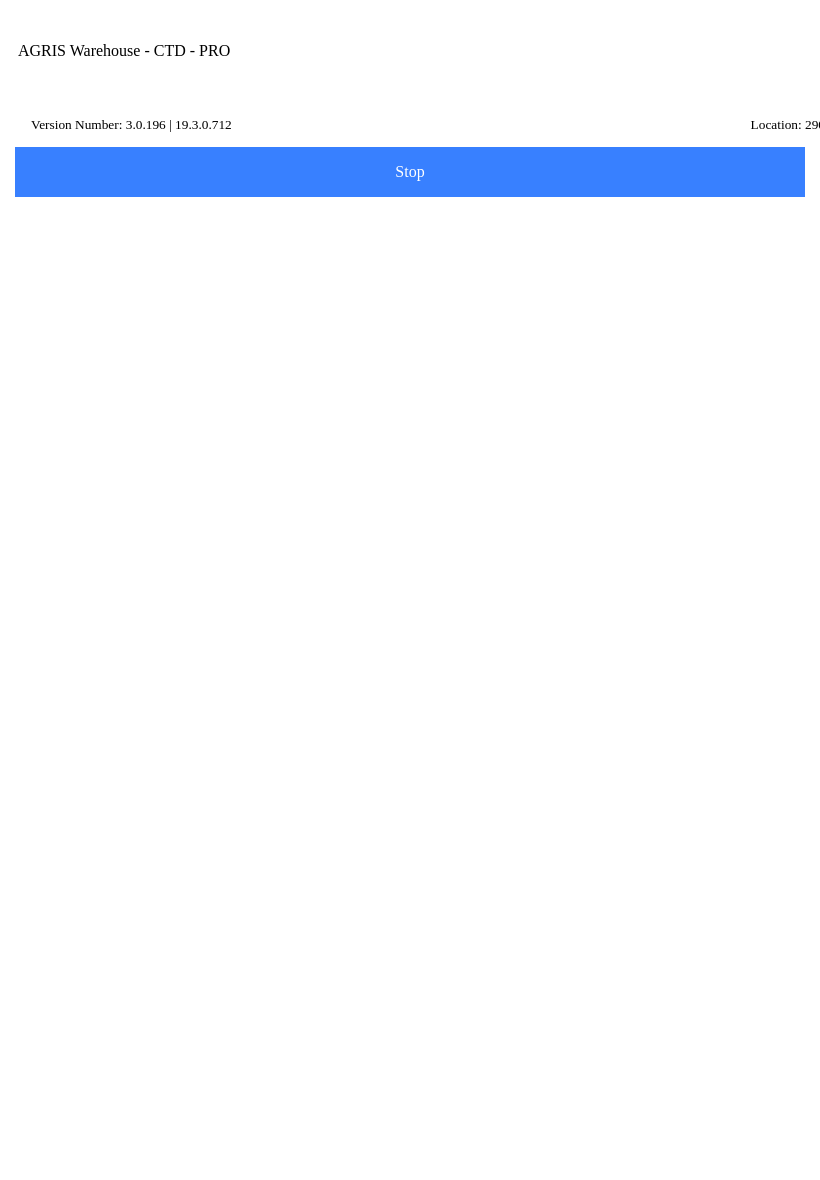 click on "Complete" at bounding box center (0, 0) 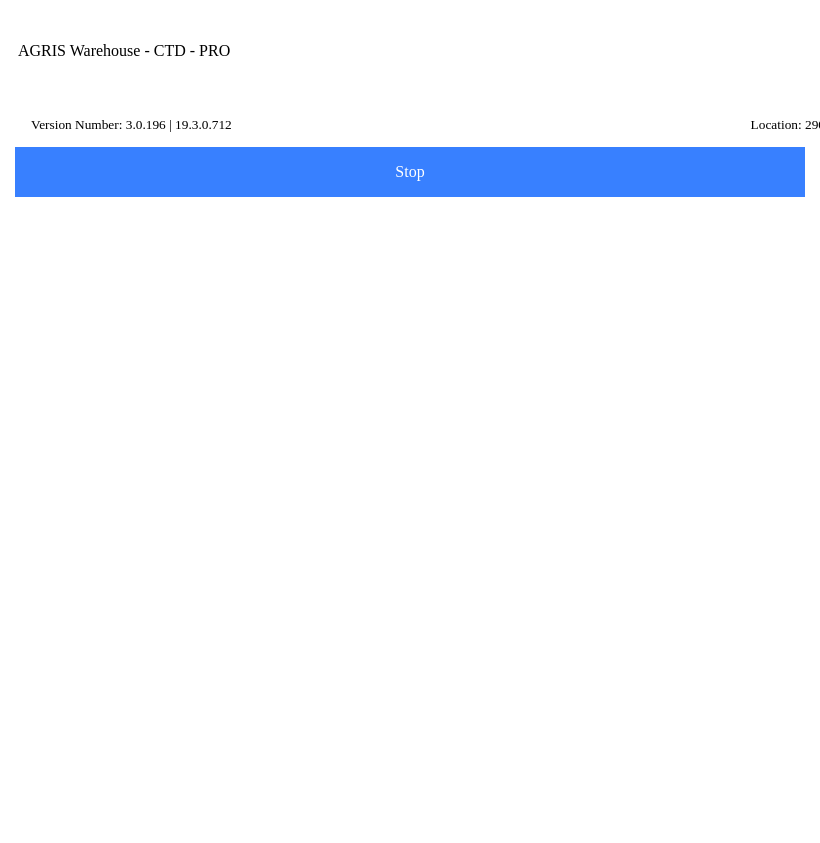 type on "test" 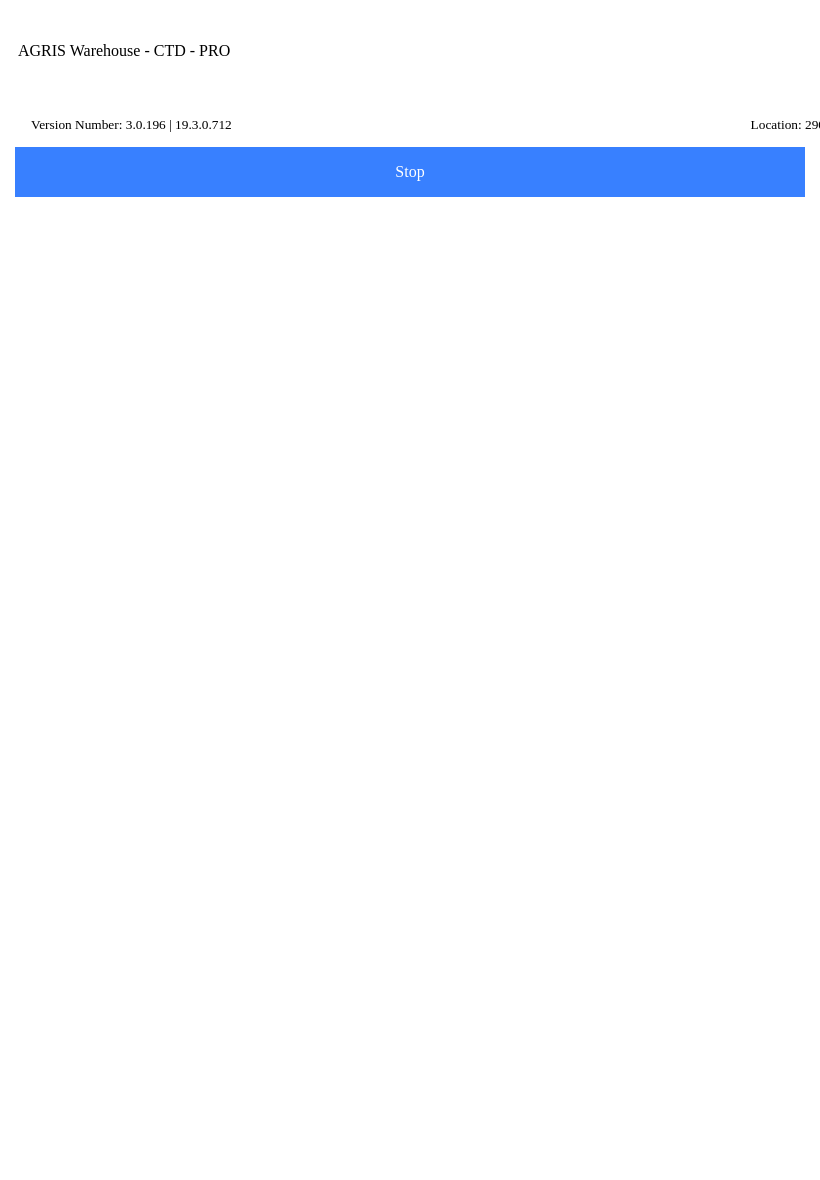 click on "Accept" at bounding box center [0, 0] 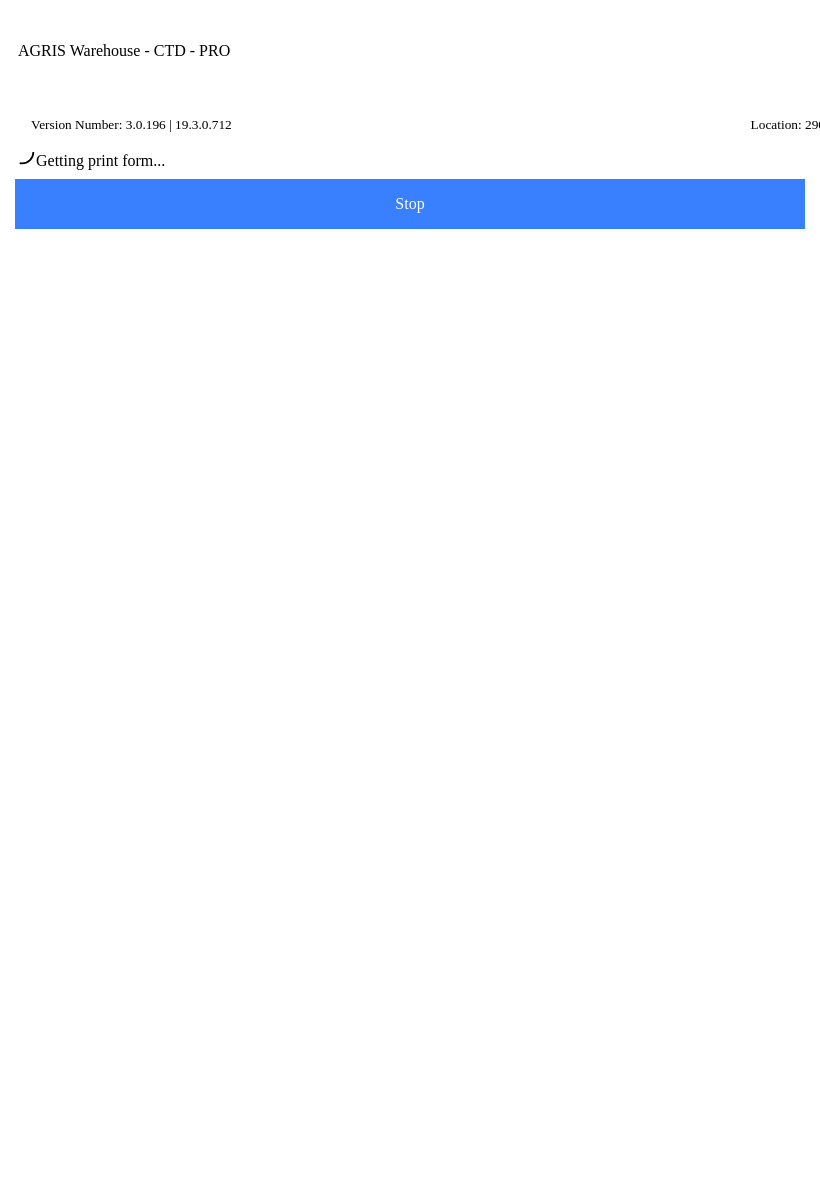 scroll, scrollTop: 1, scrollLeft: 0, axis: vertical 